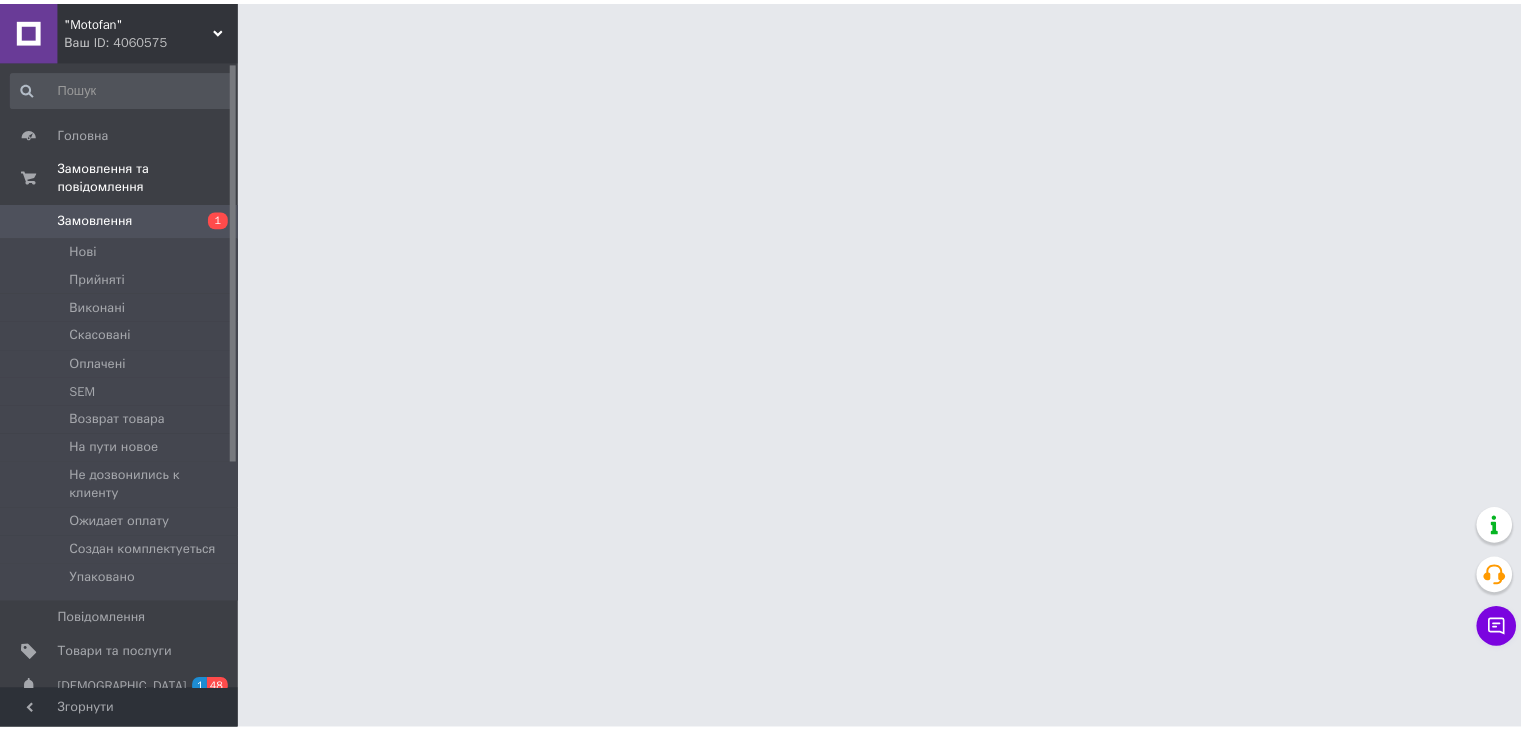 scroll, scrollTop: 0, scrollLeft: 0, axis: both 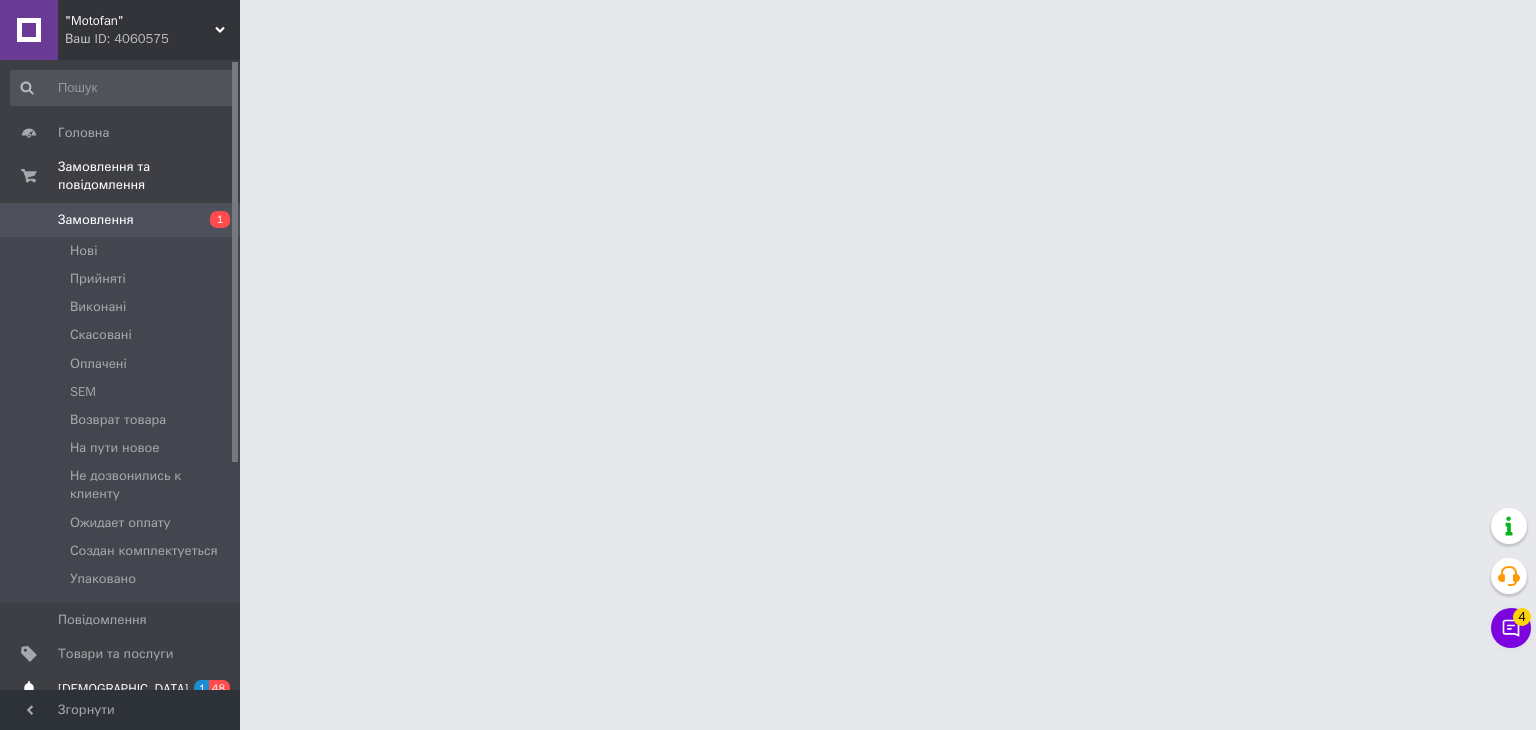 click on "[DEMOGRAPHIC_DATA]" at bounding box center [123, 689] 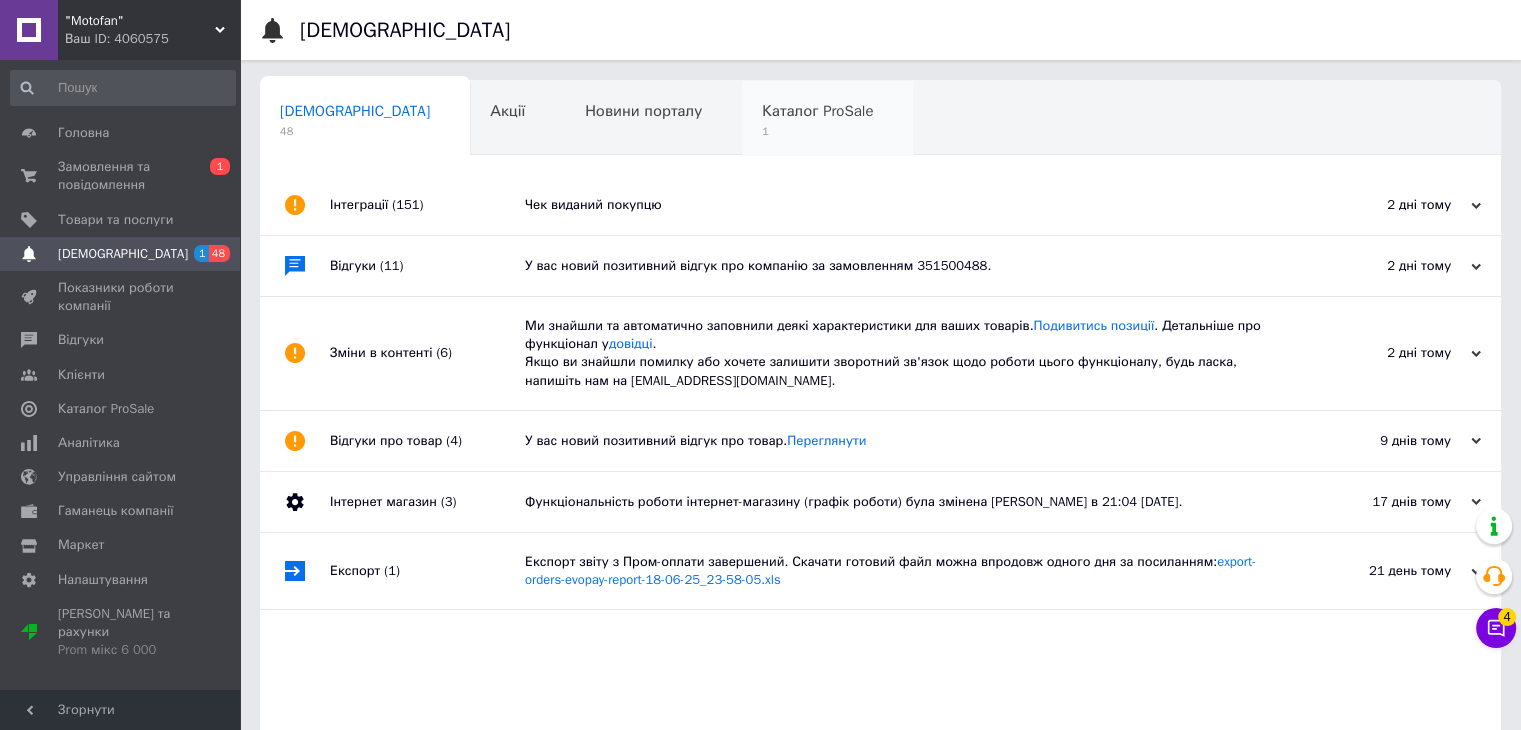 click on "Каталог ProSale 1" at bounding box center [827, 119] 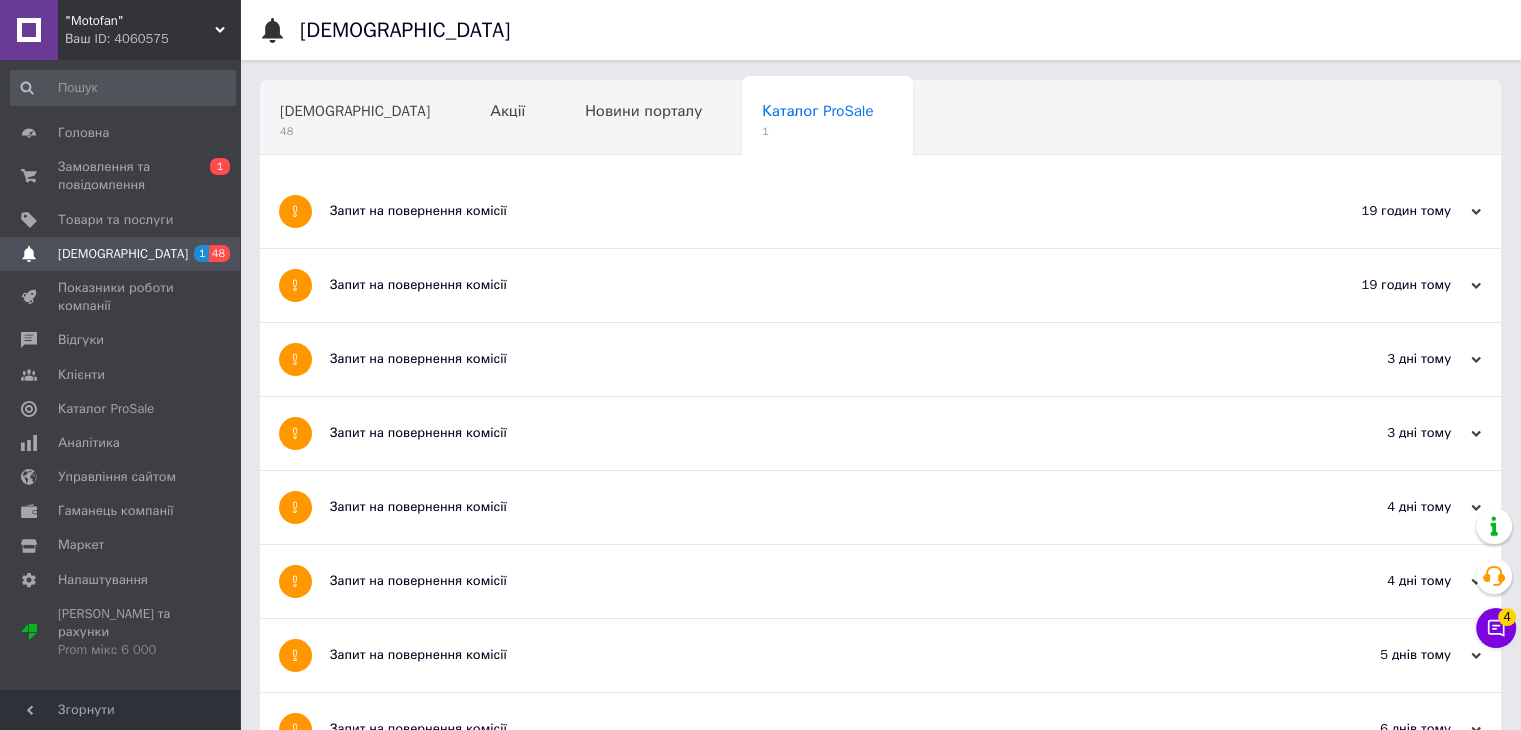 click on "Запит на повернення комісії" at bounding box center (805, 211) 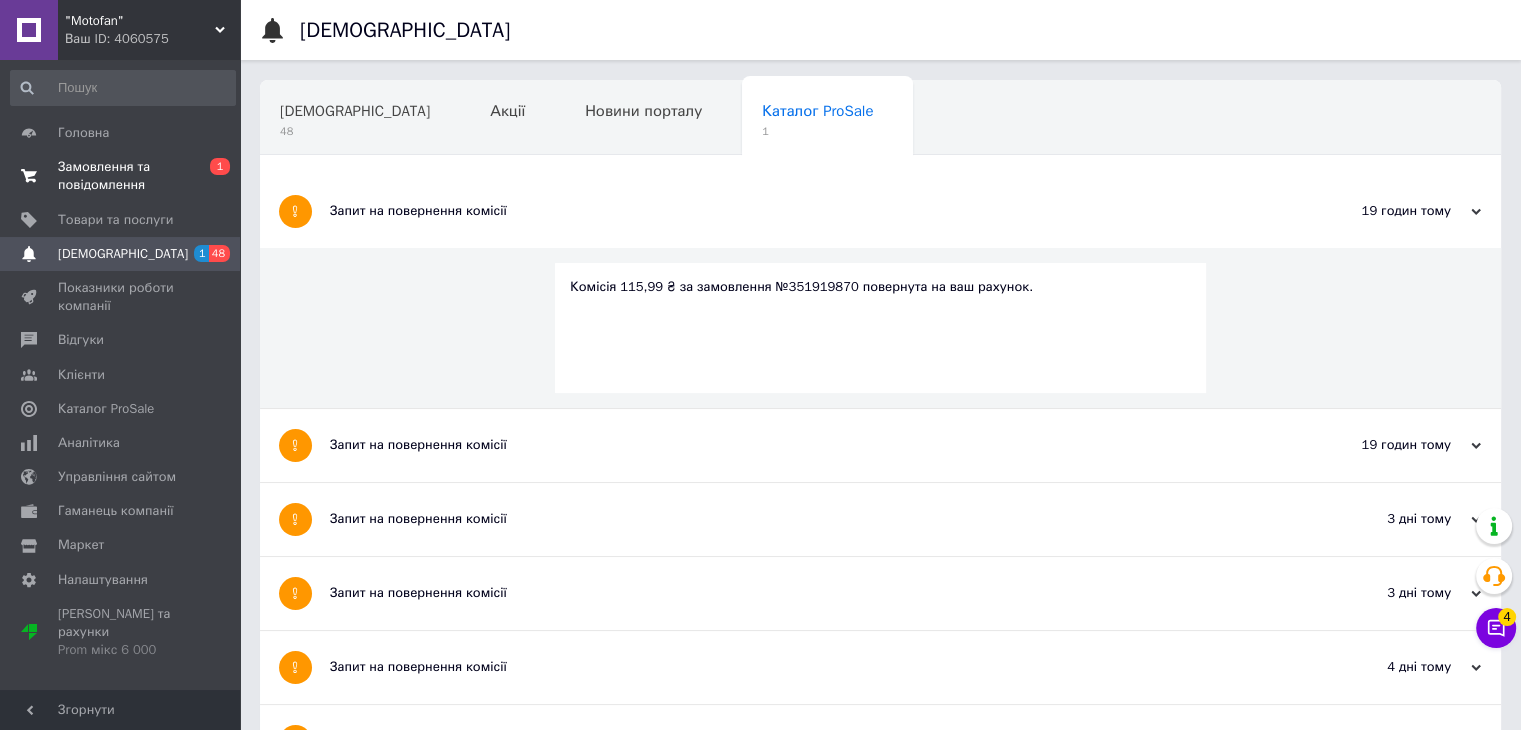 click on "Замовлення та повідомлення" at bounding box center (121, 176) 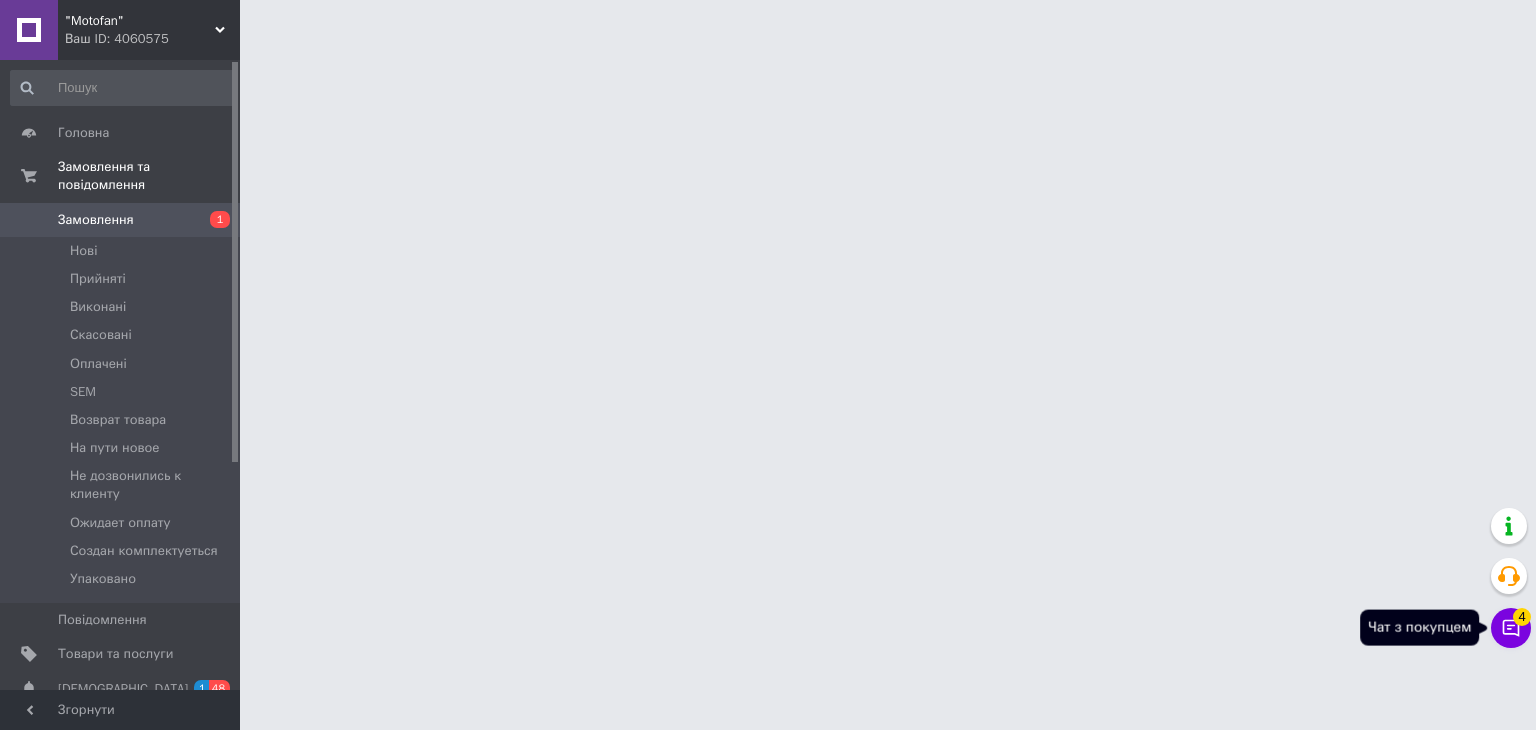 click on "Чат з покупцем 4" at bounding box center [1511, 628] 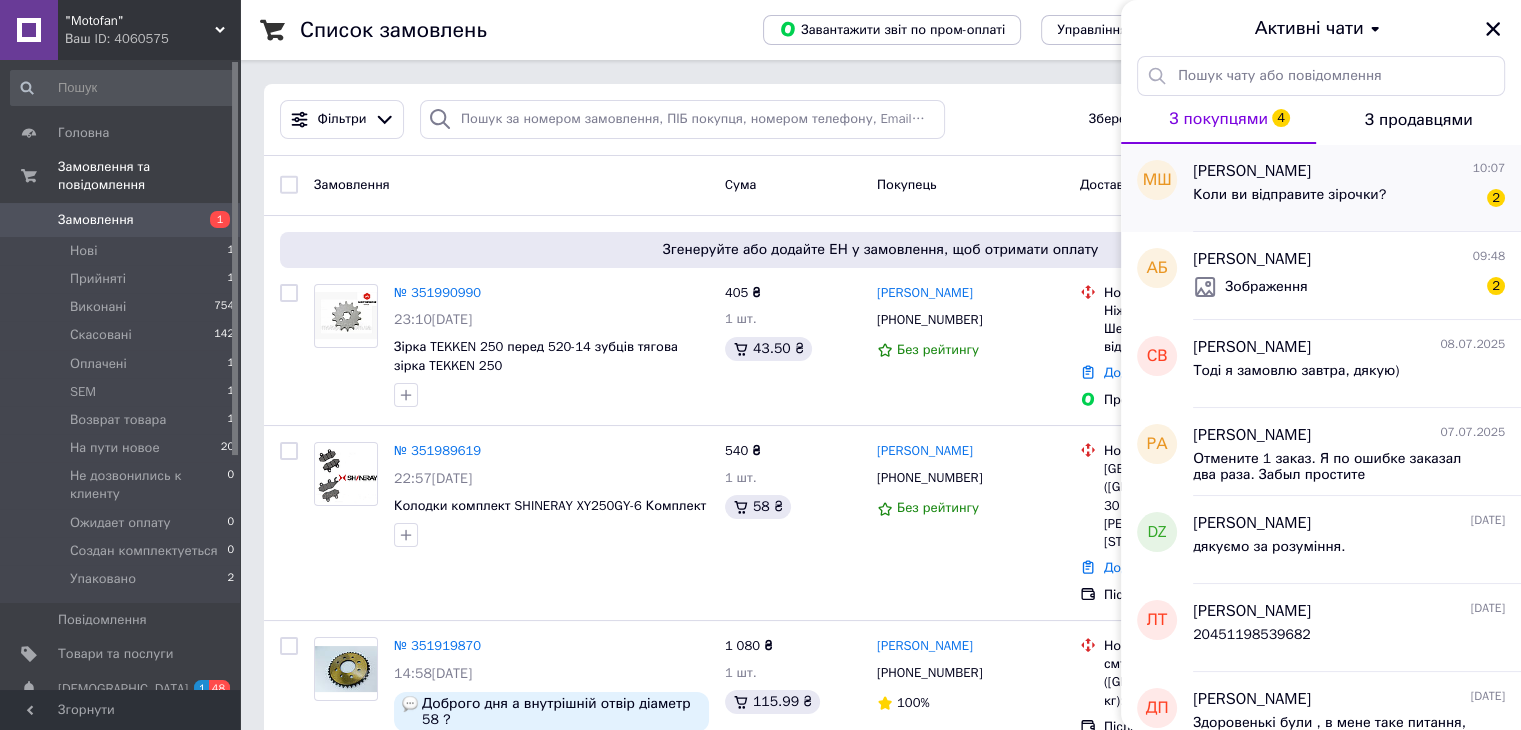 click on "Коли ви відправите зірочки?" at bounding box center [1289, 201] 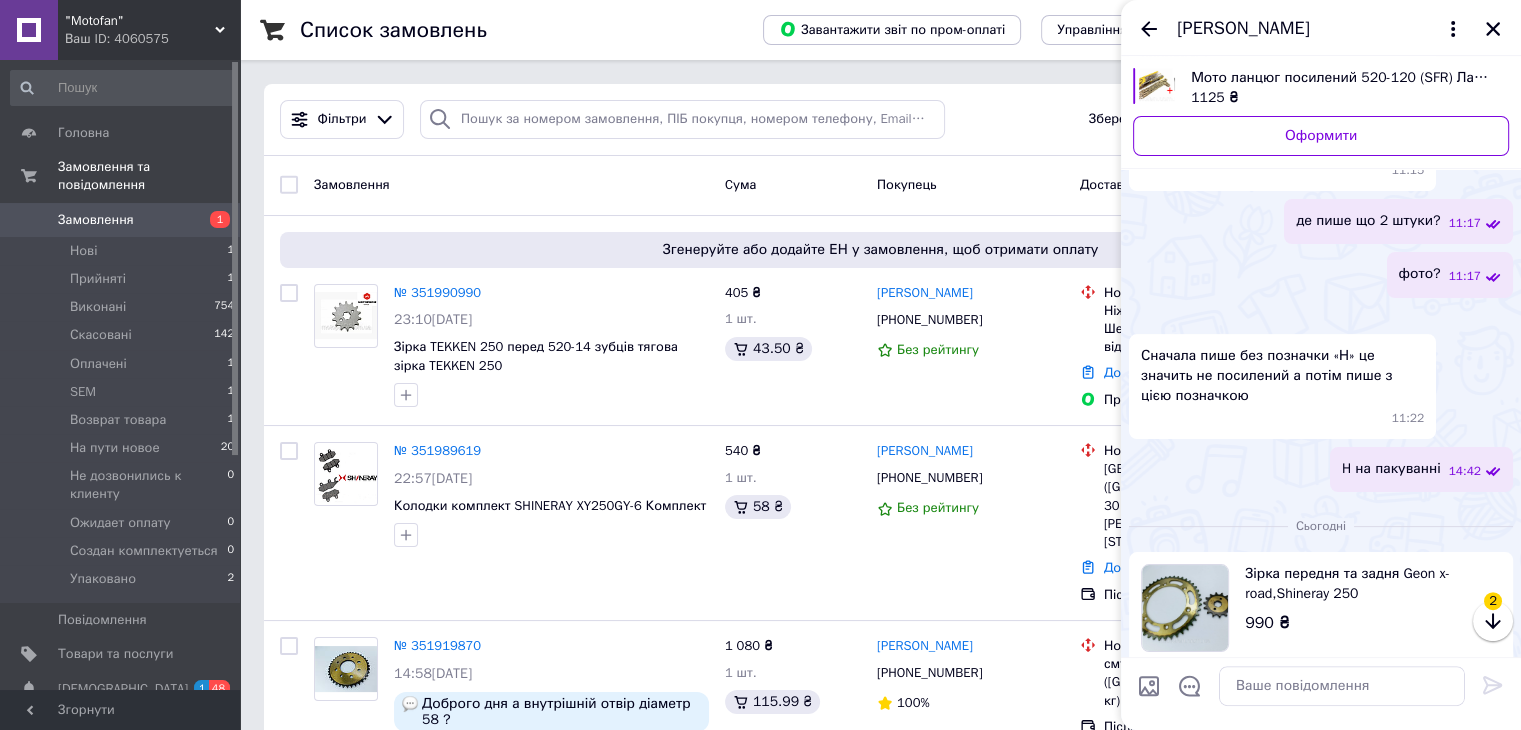 scroll, scrollTop: 864, scrollLeft: 0, axis: vertical 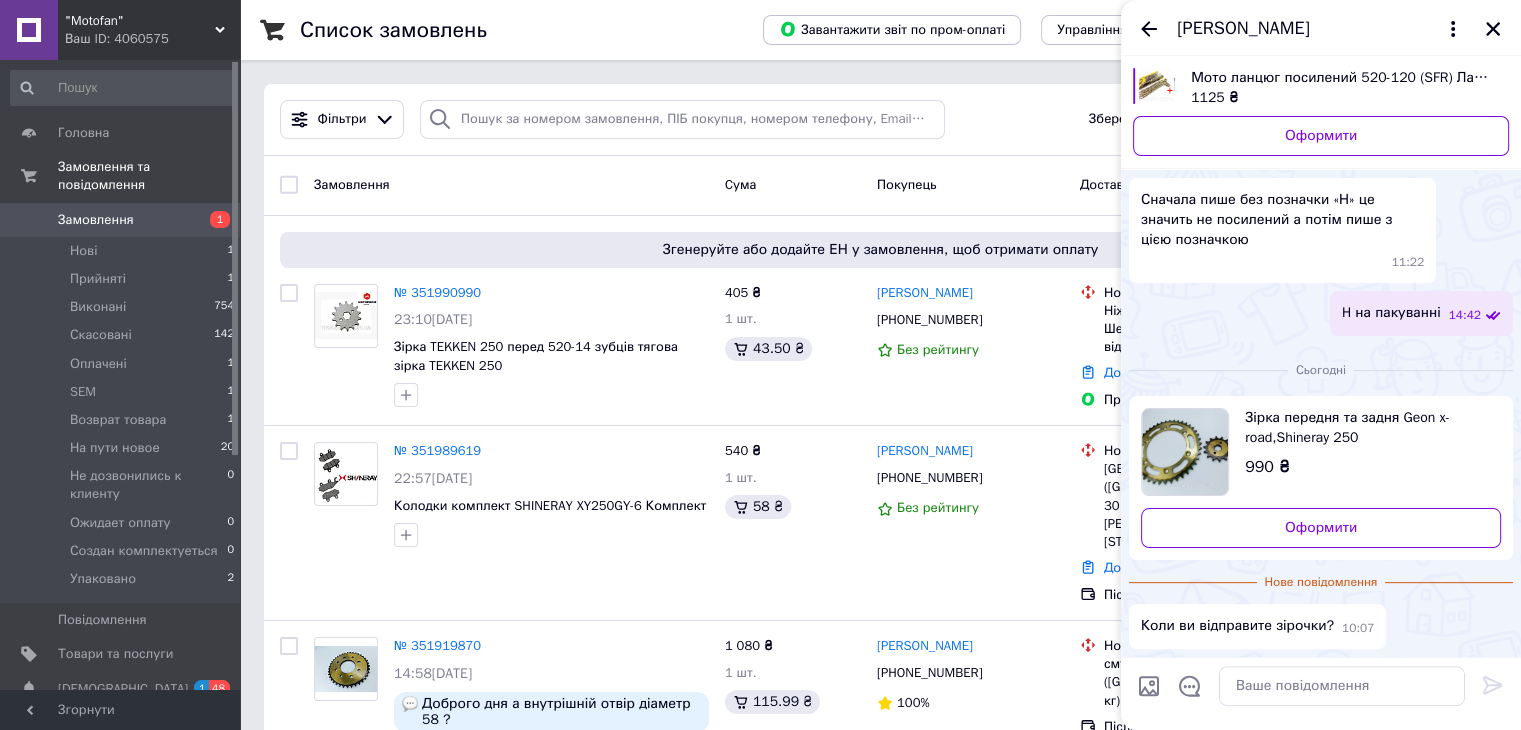 click on "[PERSON_NAME]" at bounding box center [1243, 29] 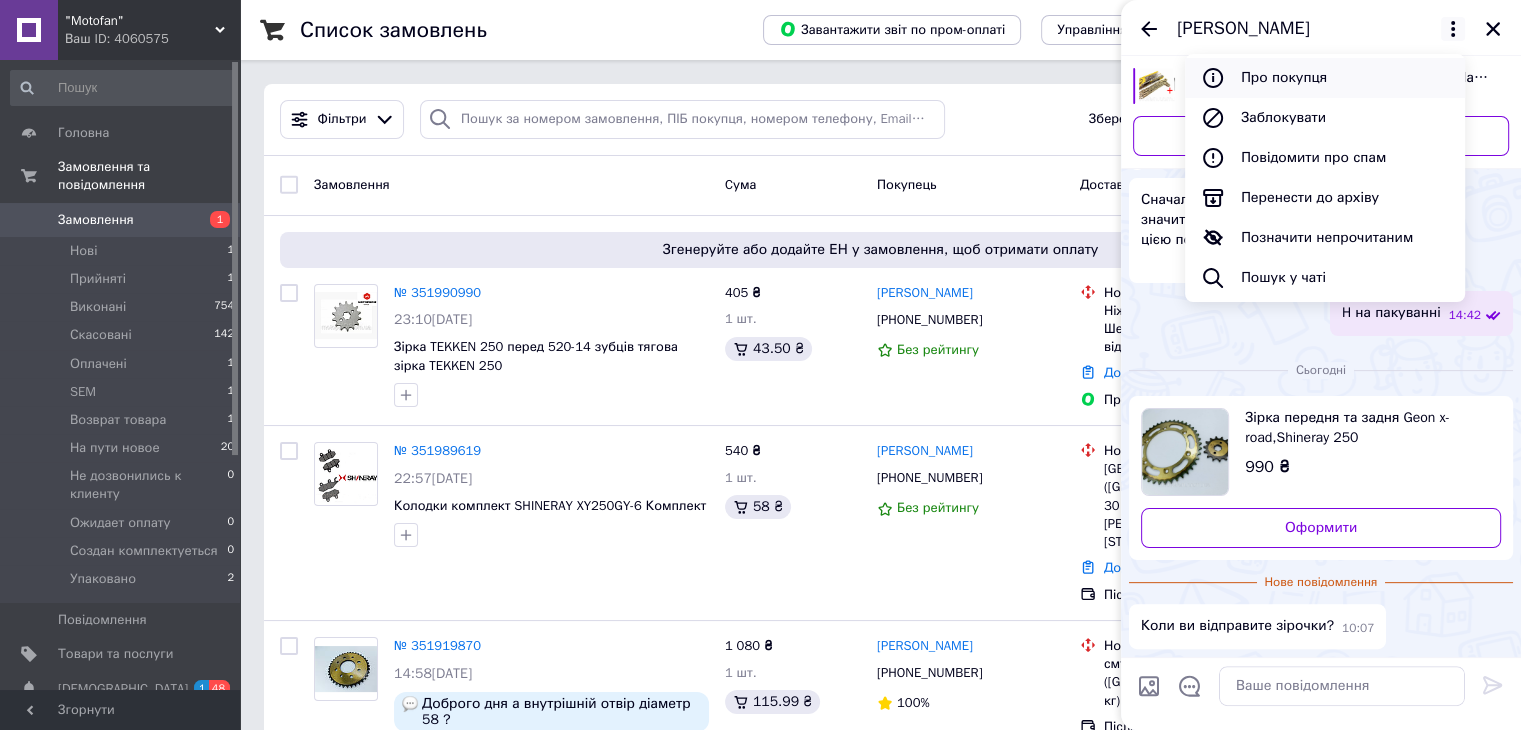 click on "Про покупця" at bounding box center (1325, 78) 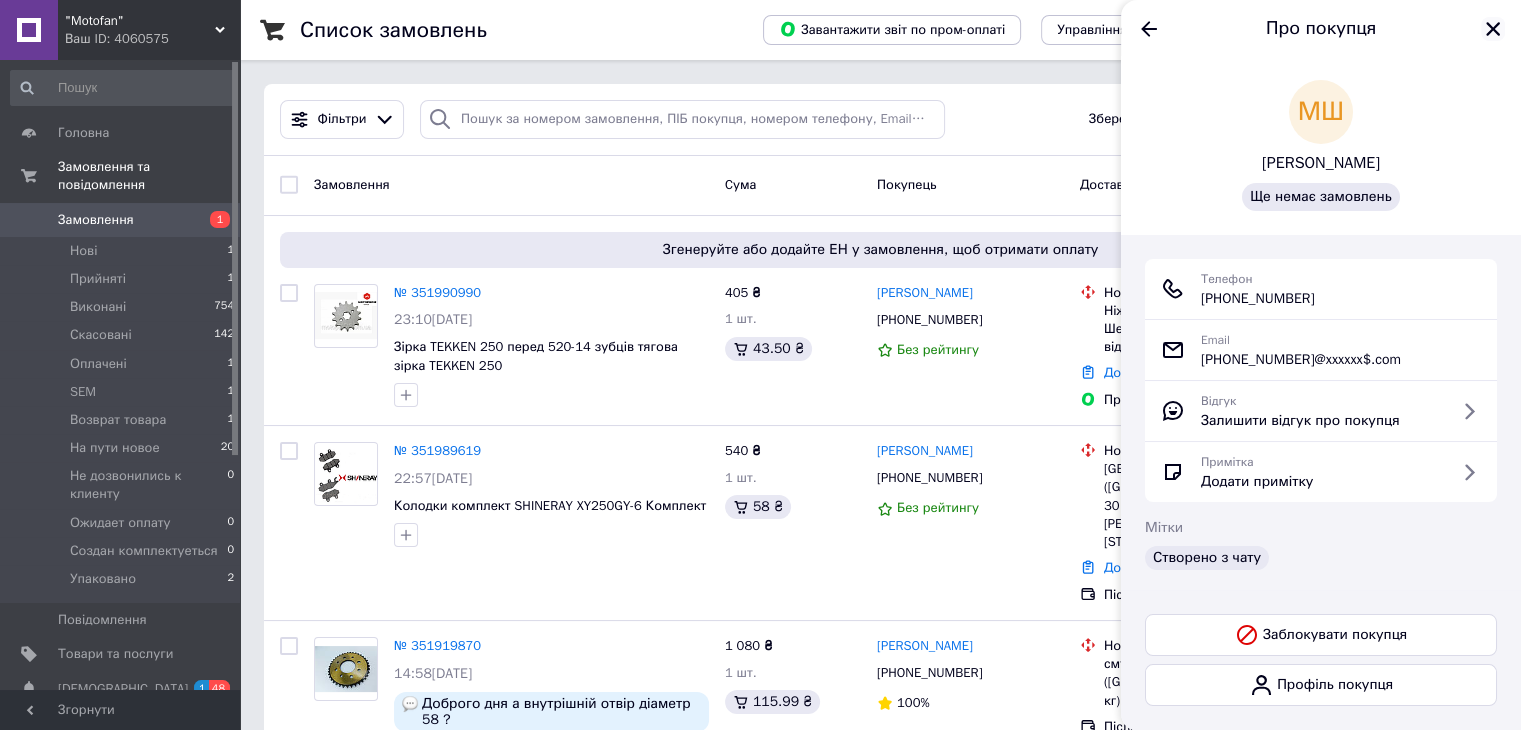 click 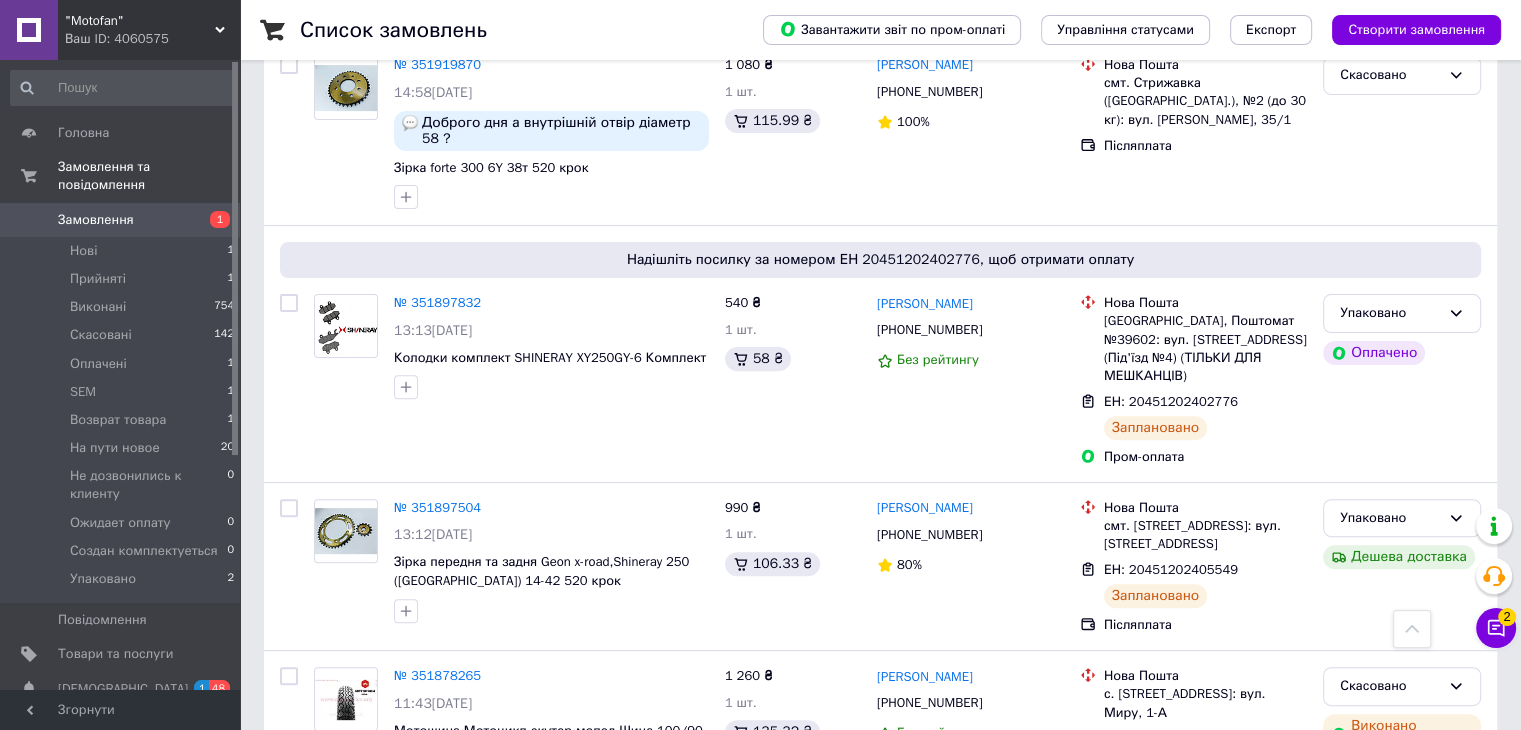 scroll, scrollTop: 700, scrollLeft: 0, axis: vertical 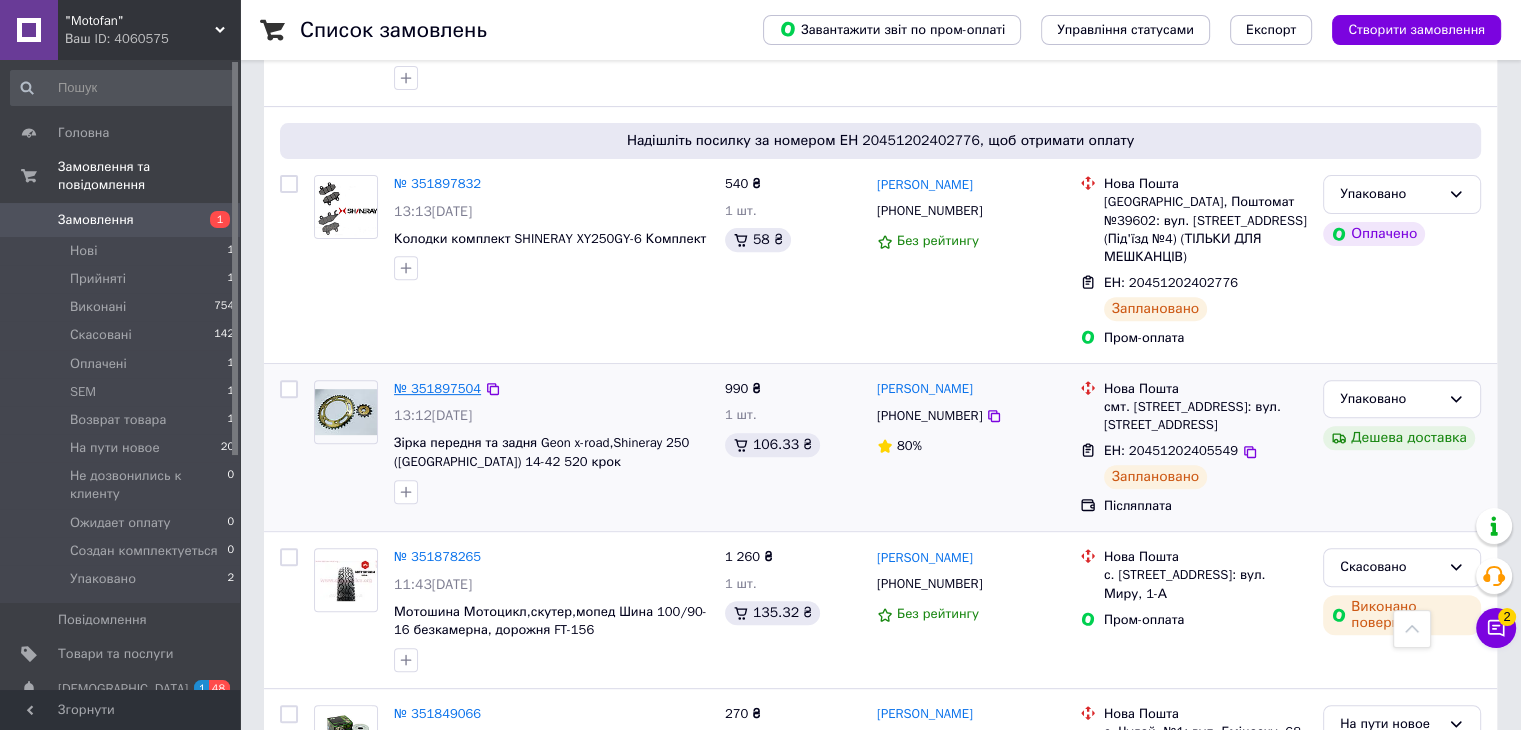 click on "№ 351897504" at bounding box center (437, 388) 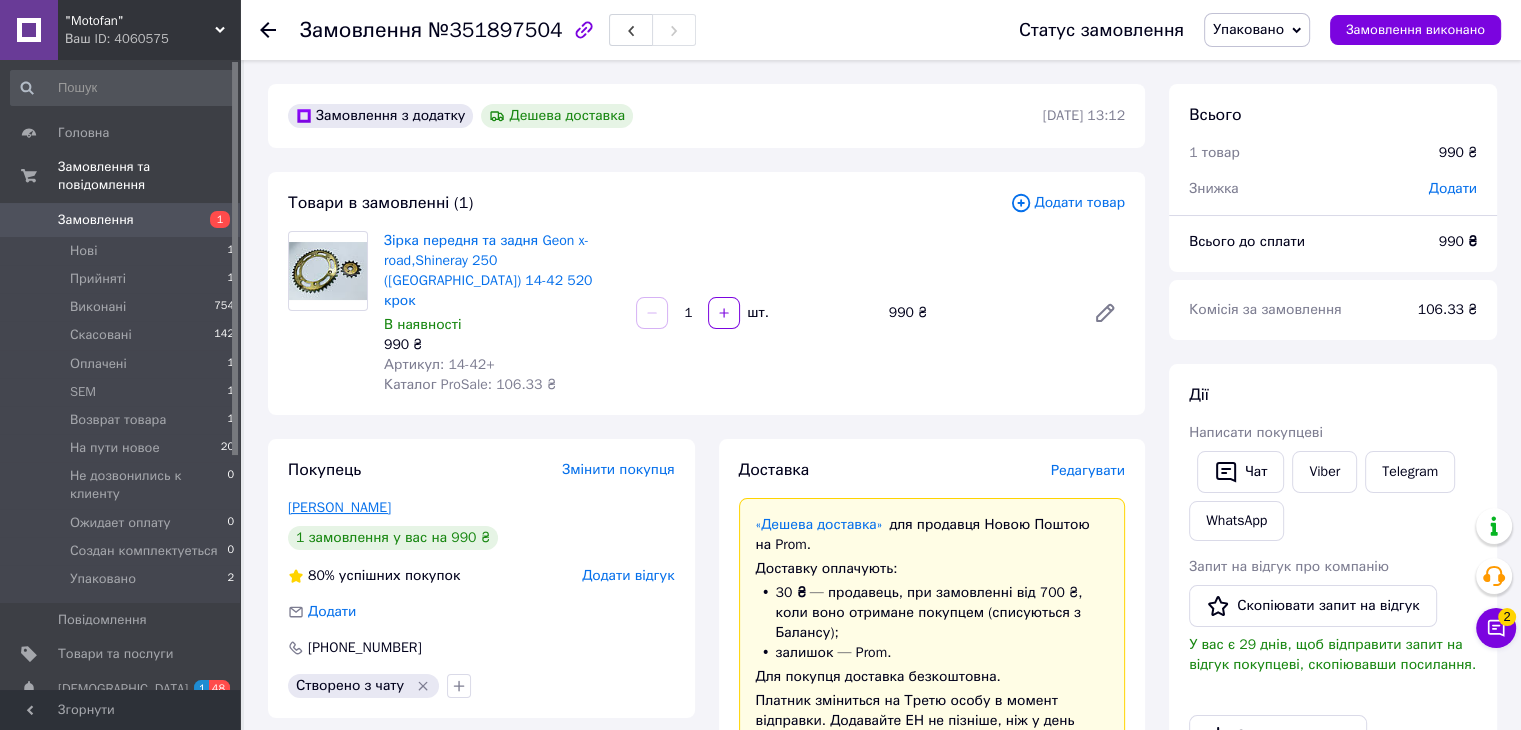 click on "[PERSON_NAME]" at bounding box center (339, 507) 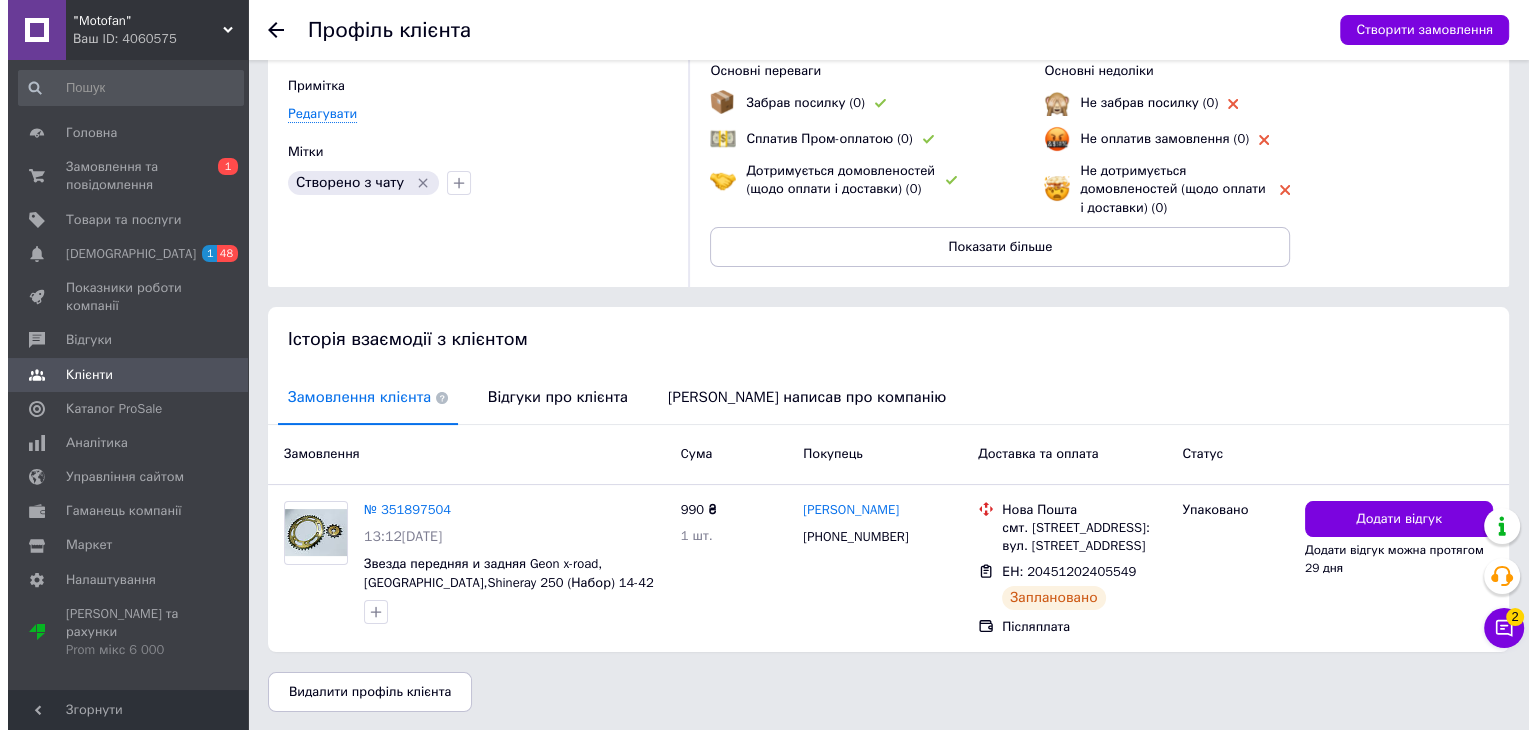 scroll, scrollTop: 149, scrollLeft: 0, axis: vertical 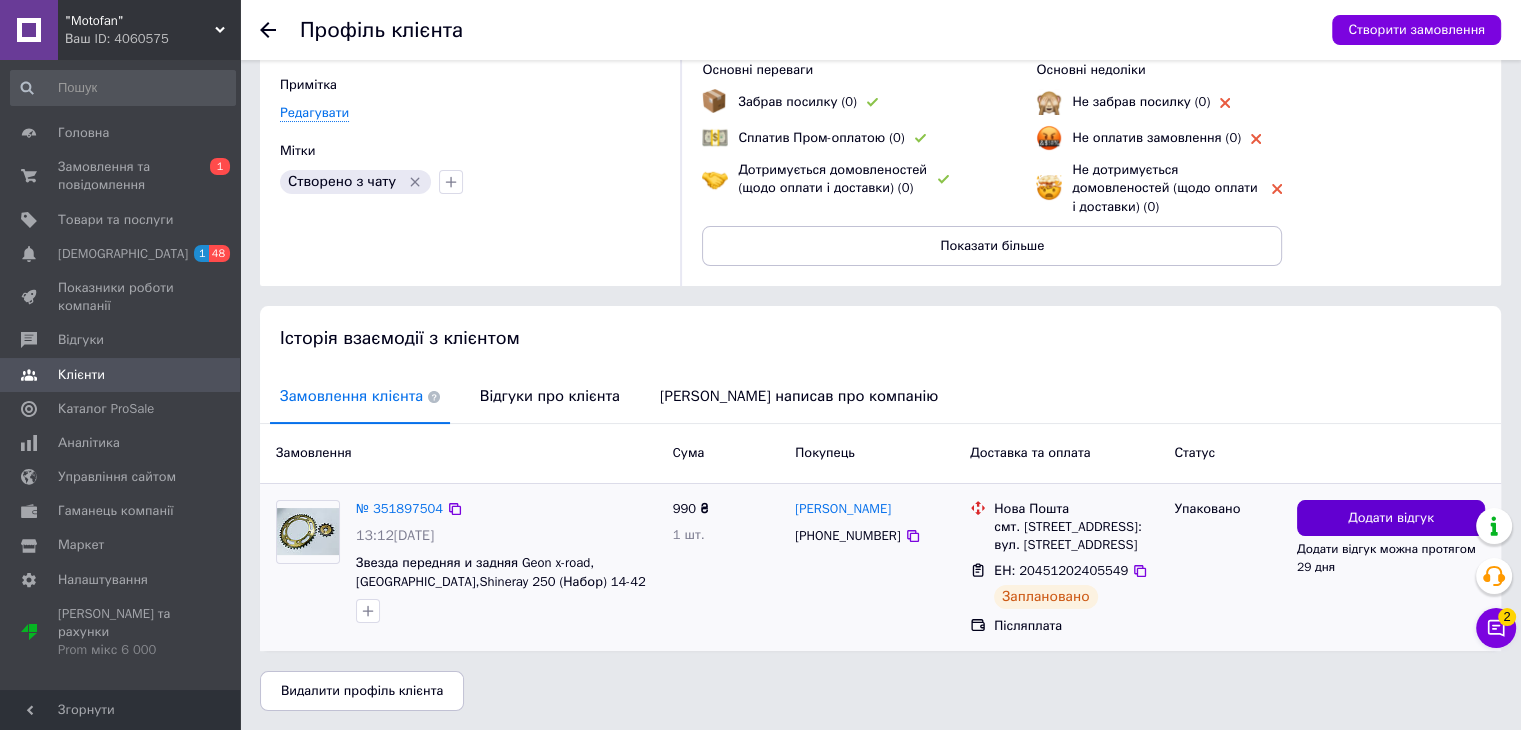 click on "Додати відгук" at bounding box center (1391, 518) 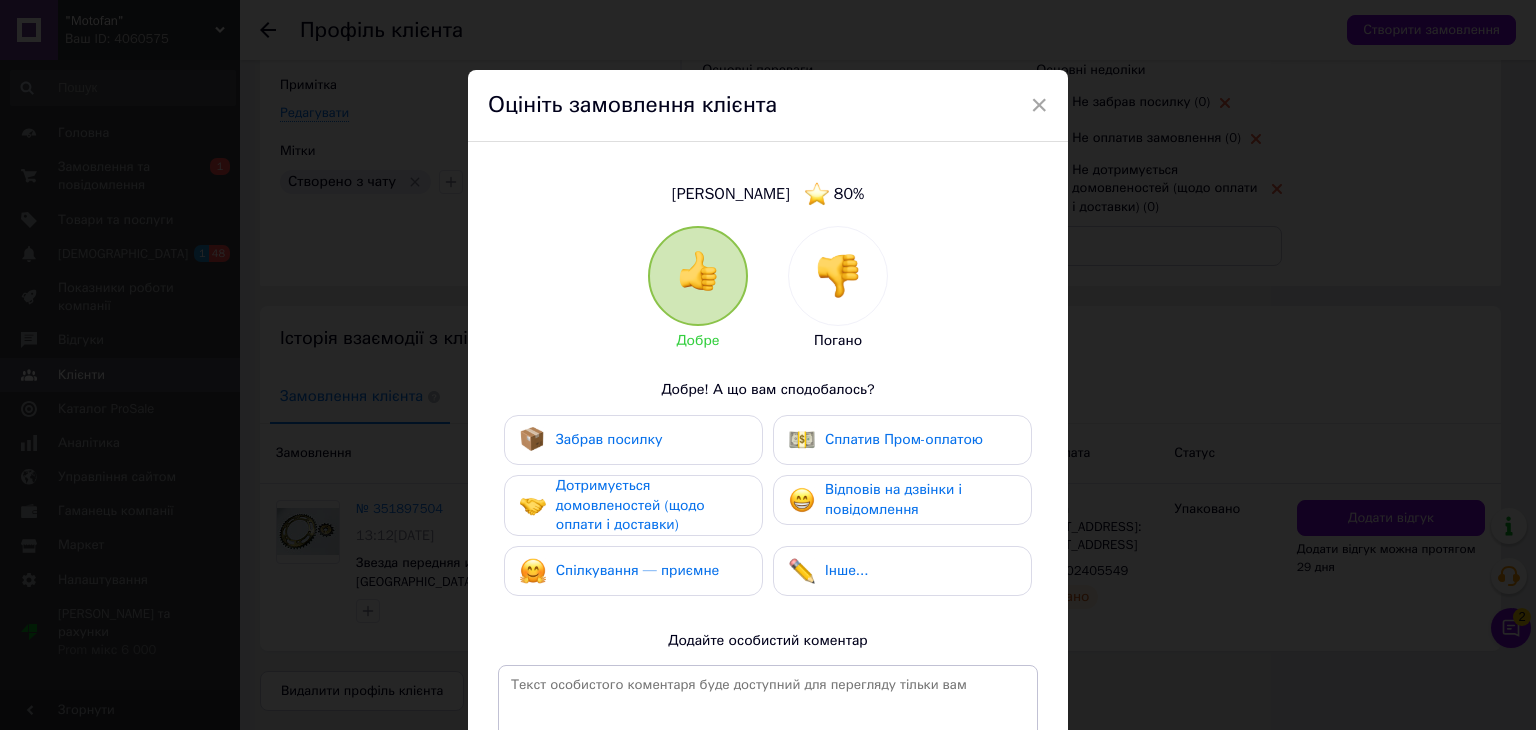 click at bounding box center (838, 276) 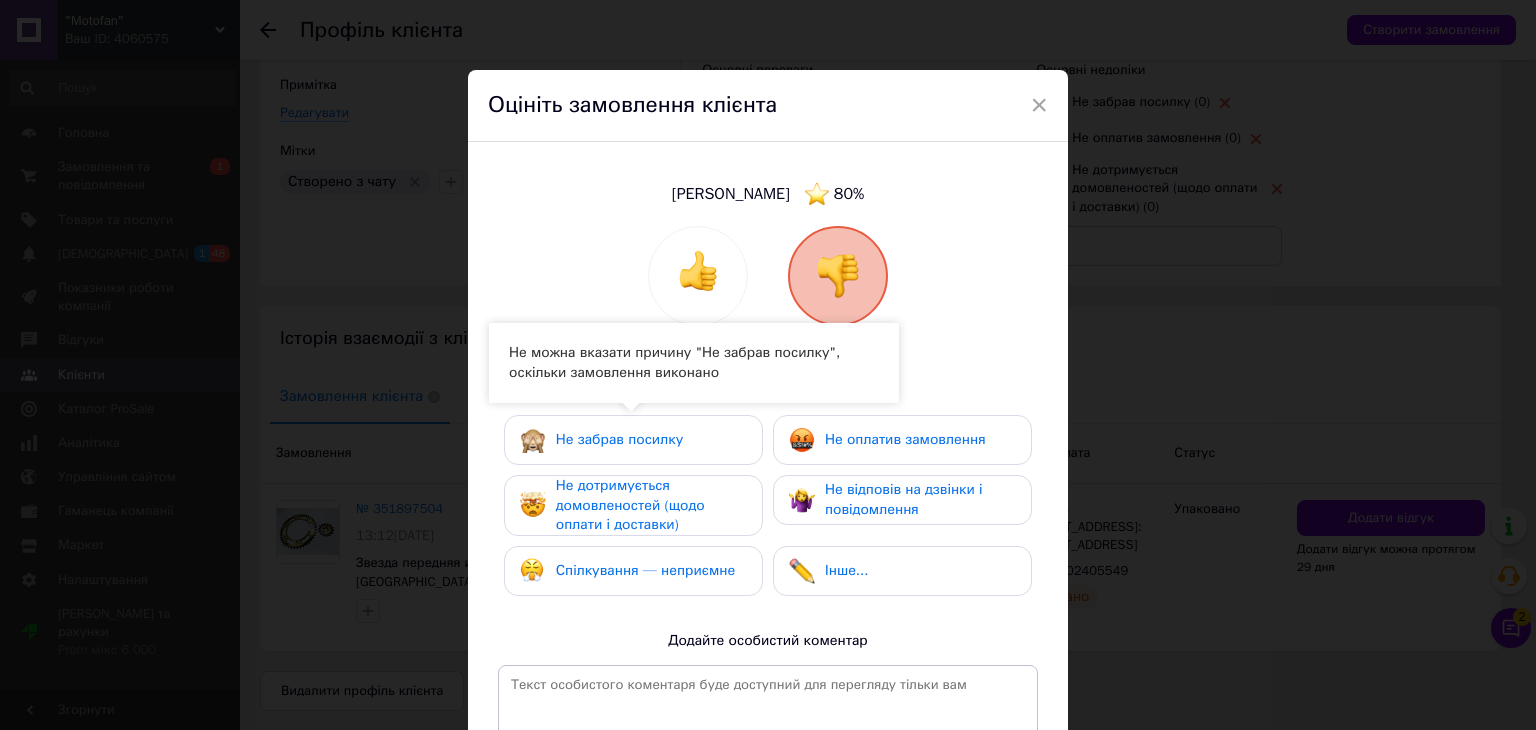 click on "Не забрав посилку" at bounding box center (633, 440) 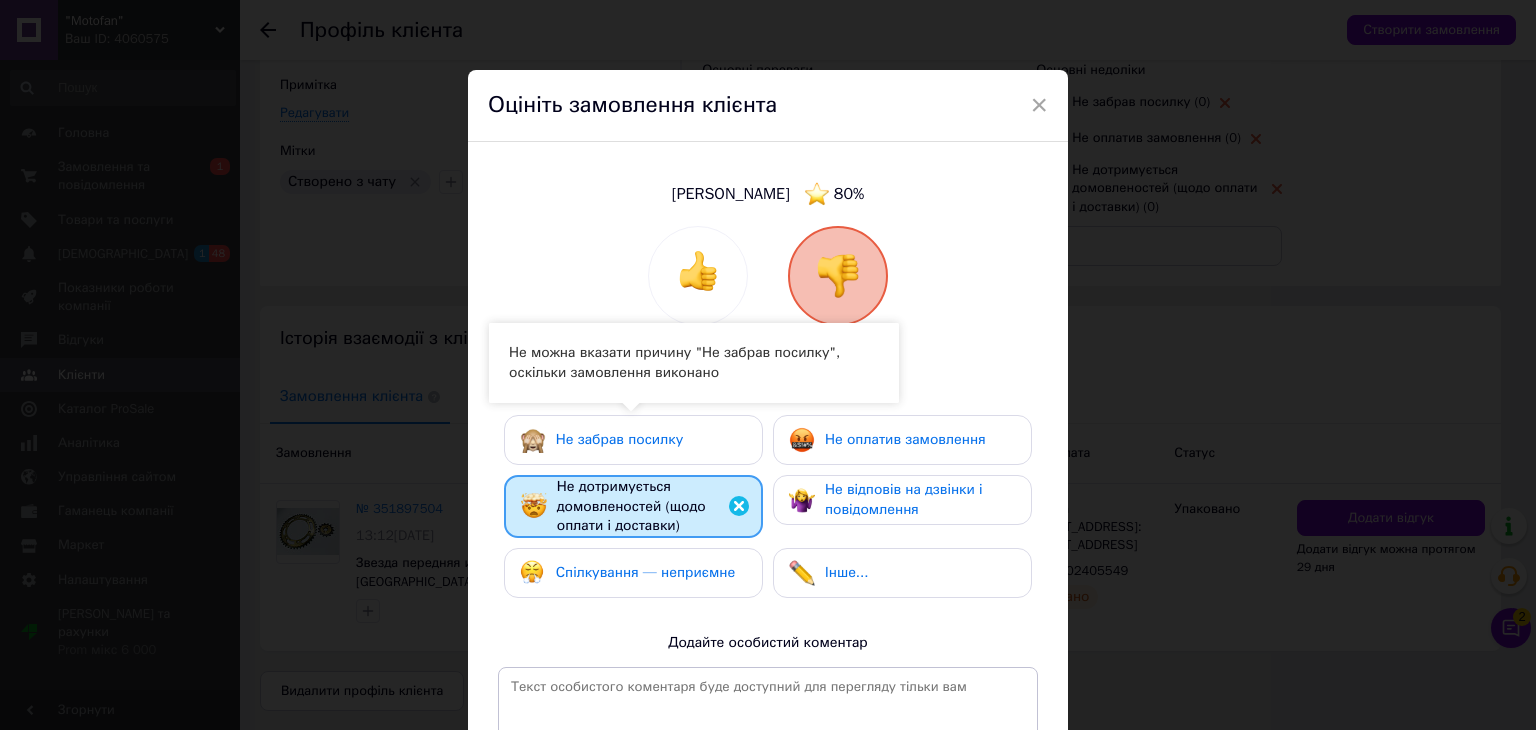 click on "Спілкування — неприємне" at bounding box center (633, 573) 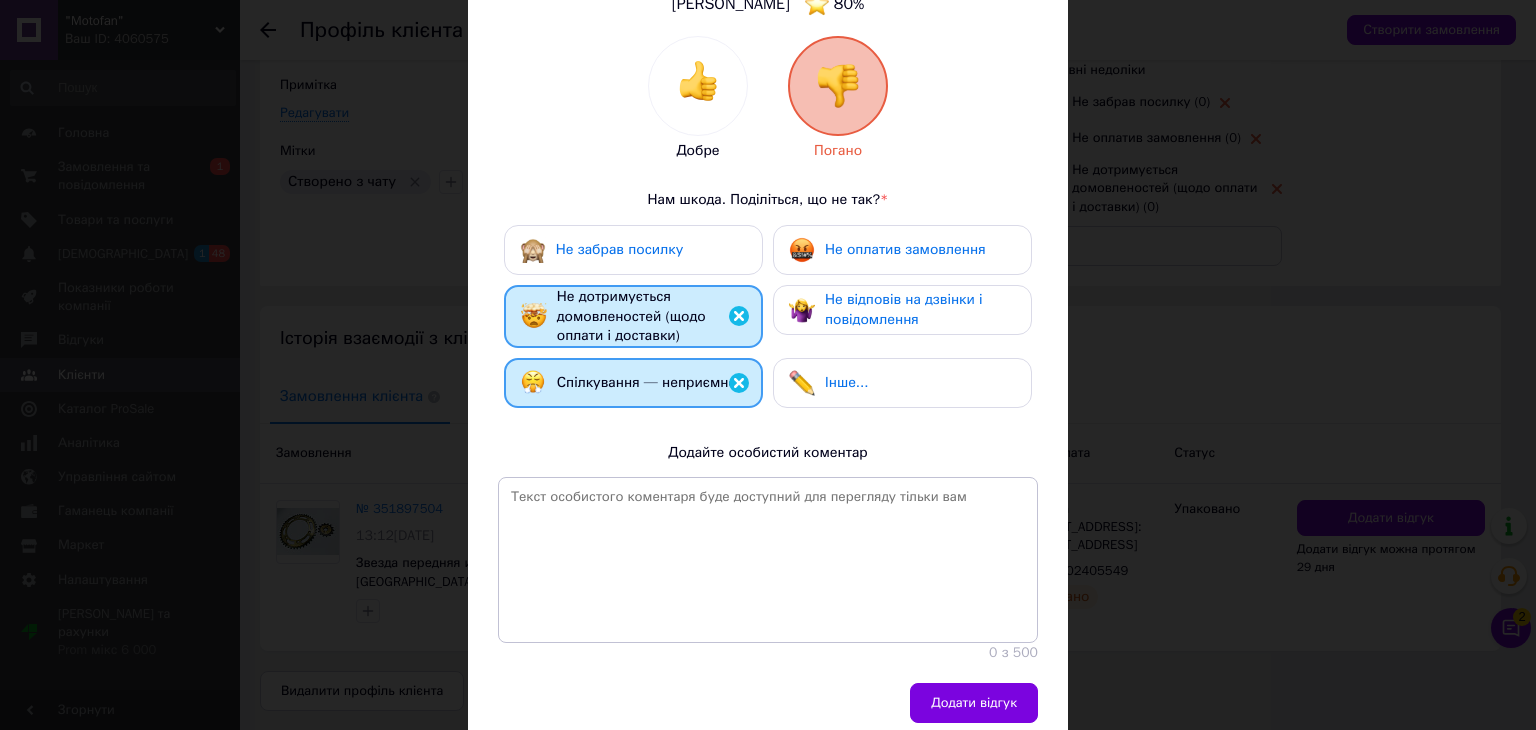 scroll, scrollTop: 268, scrollLeft: 0, axis: vertical 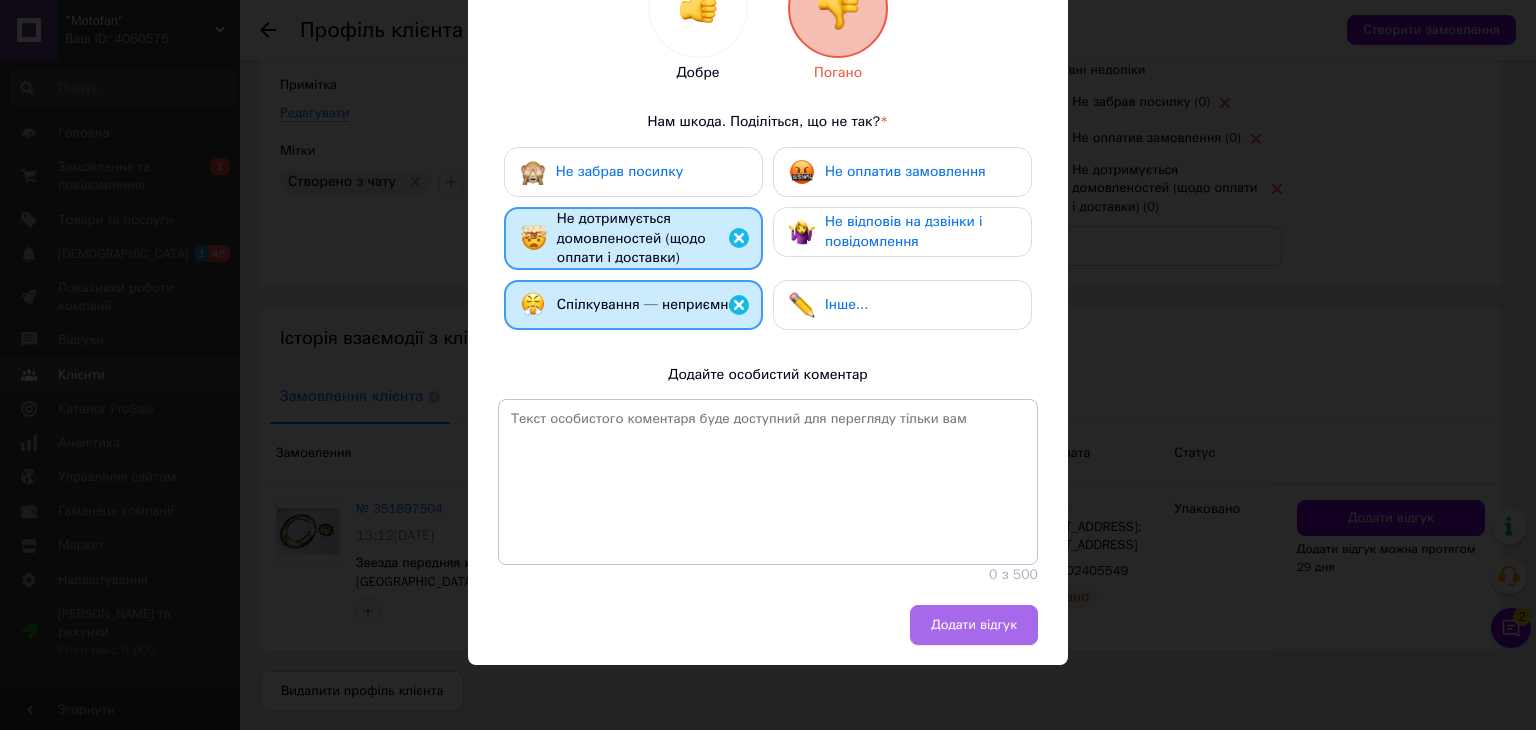 click on "Додати відгук" at bounding box center (974, 625) 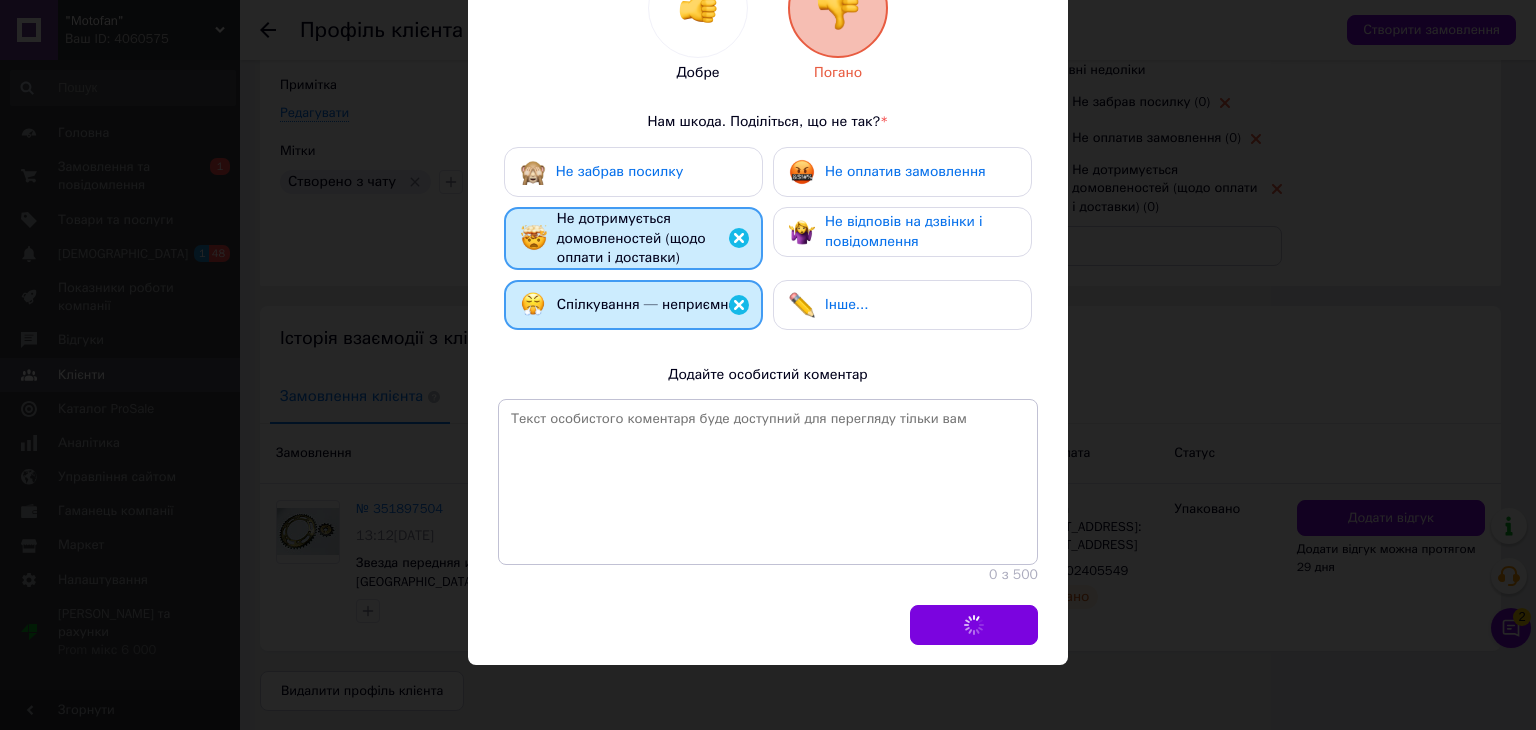 scroll, scrollTop: 0, scrollLeft: 0, axis: both 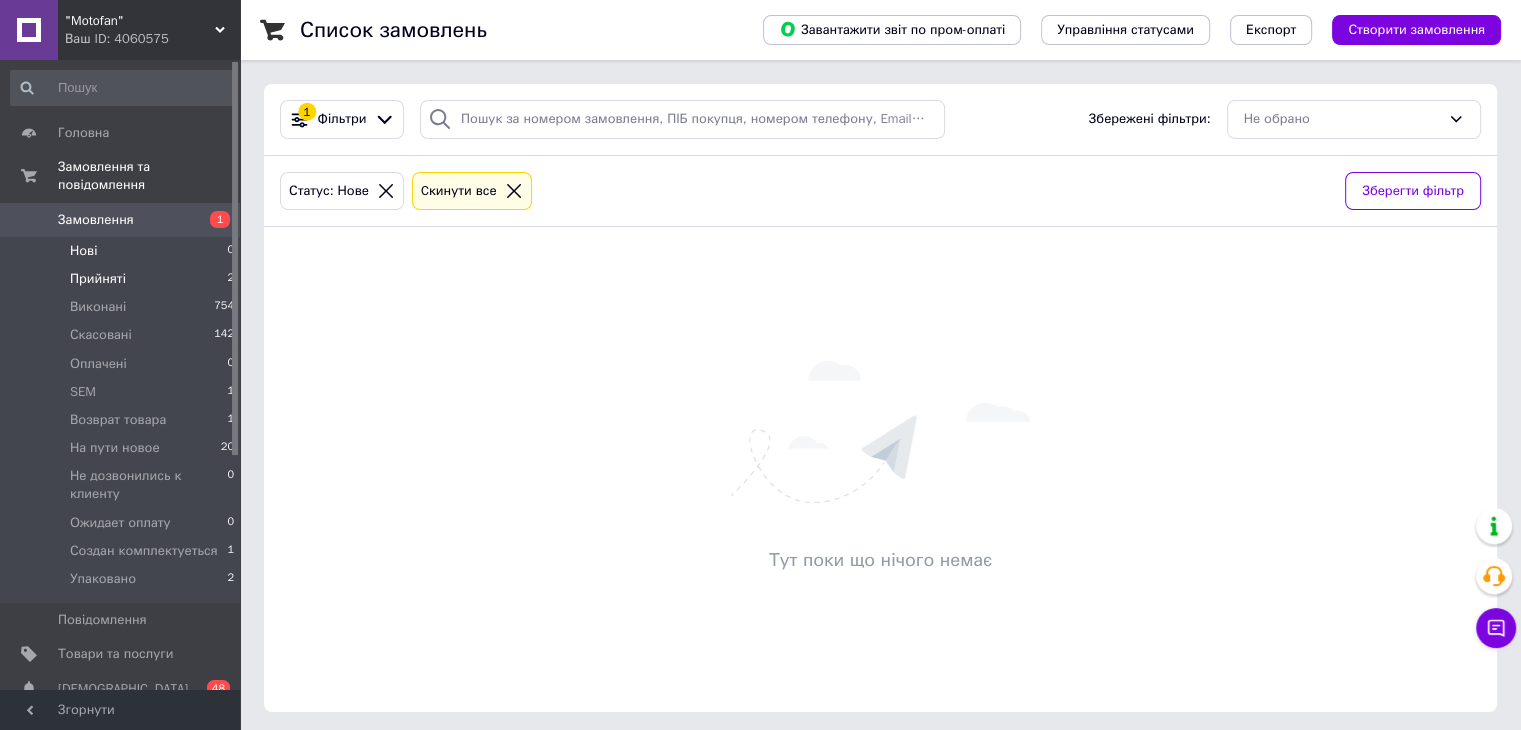 click on "Прийняті 2" at bounding box center (123, 279) 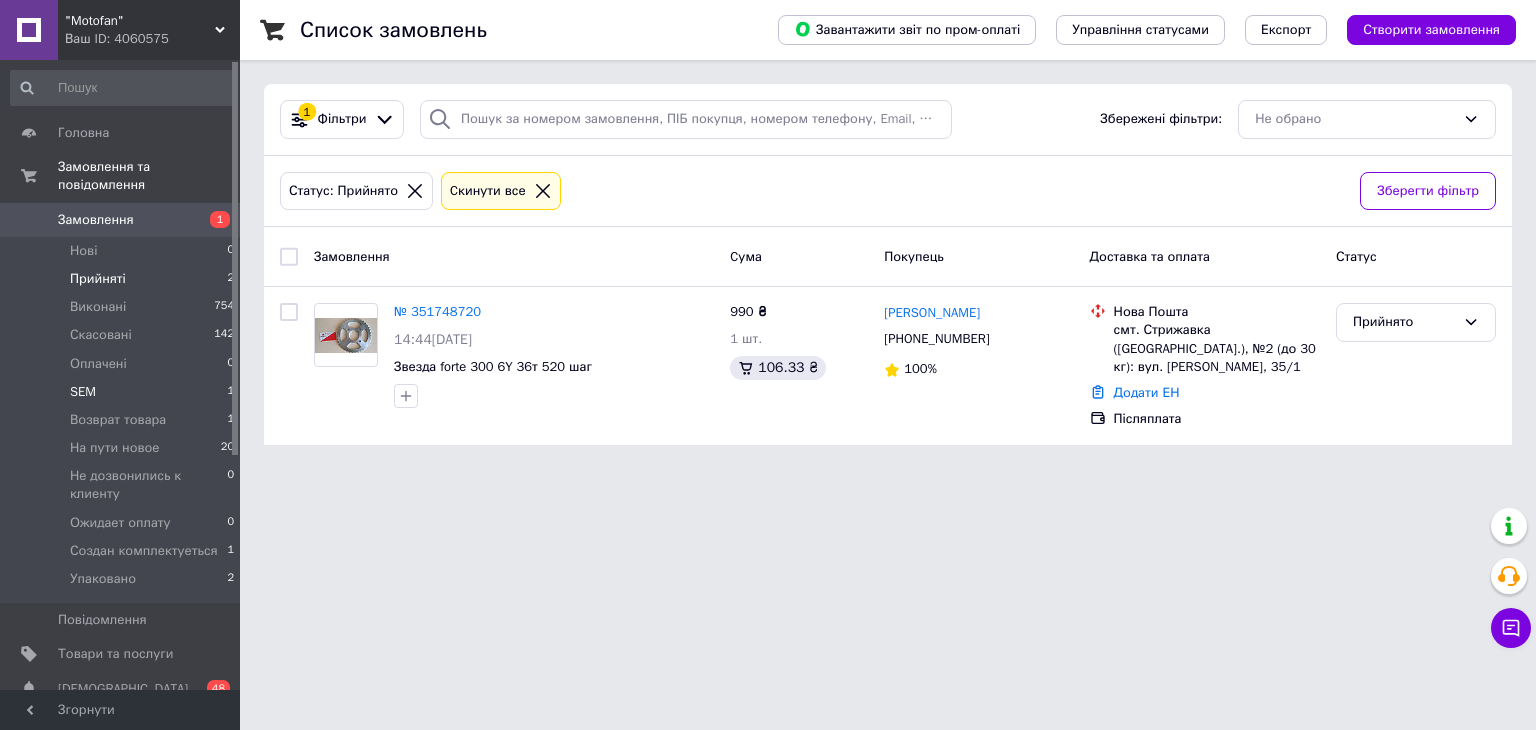 click on "SEM 1" at bounding box center [123, 392] 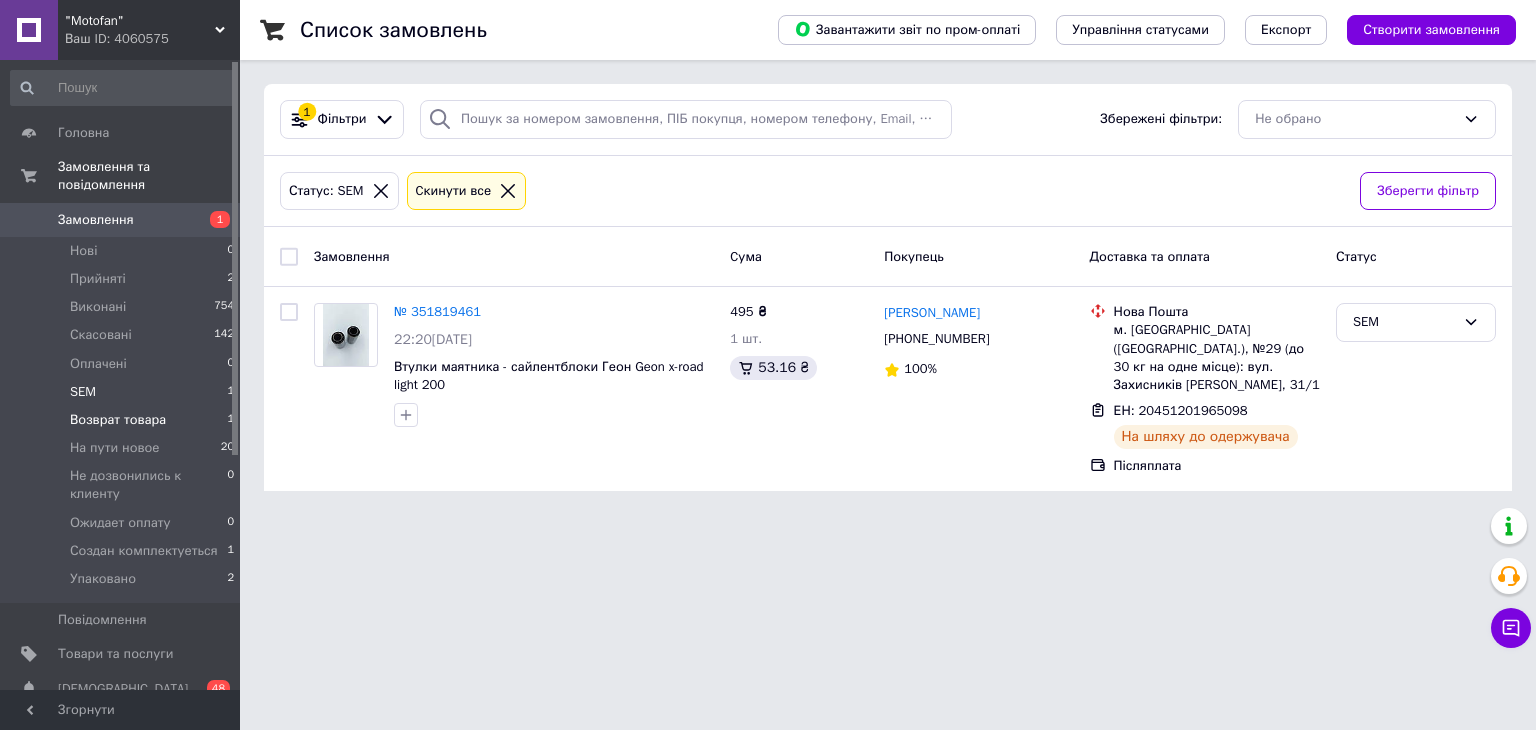 click on "Возврат товара 1" at bounding box center [123, 420] 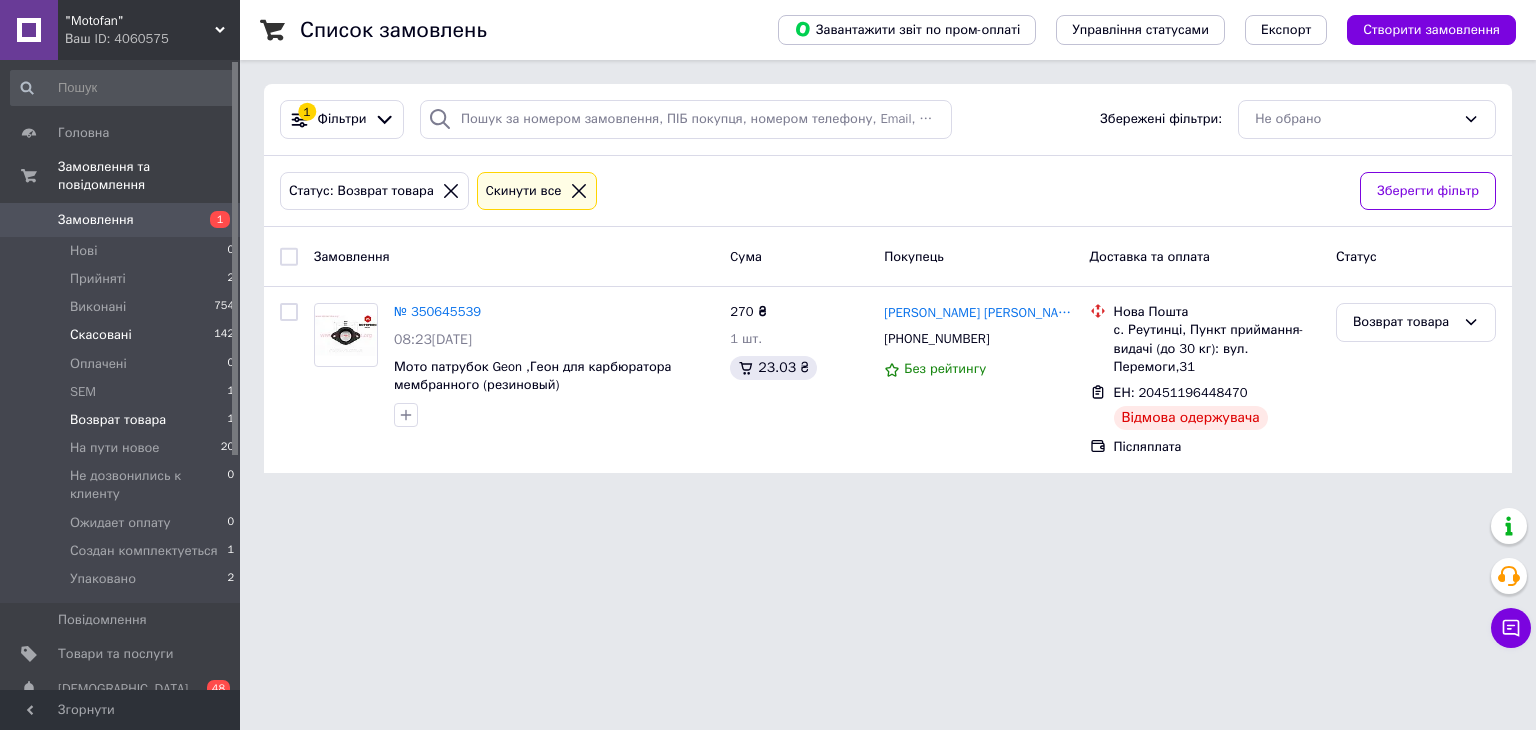 click on "Скасовані 142" at bounding box center (123, 335) 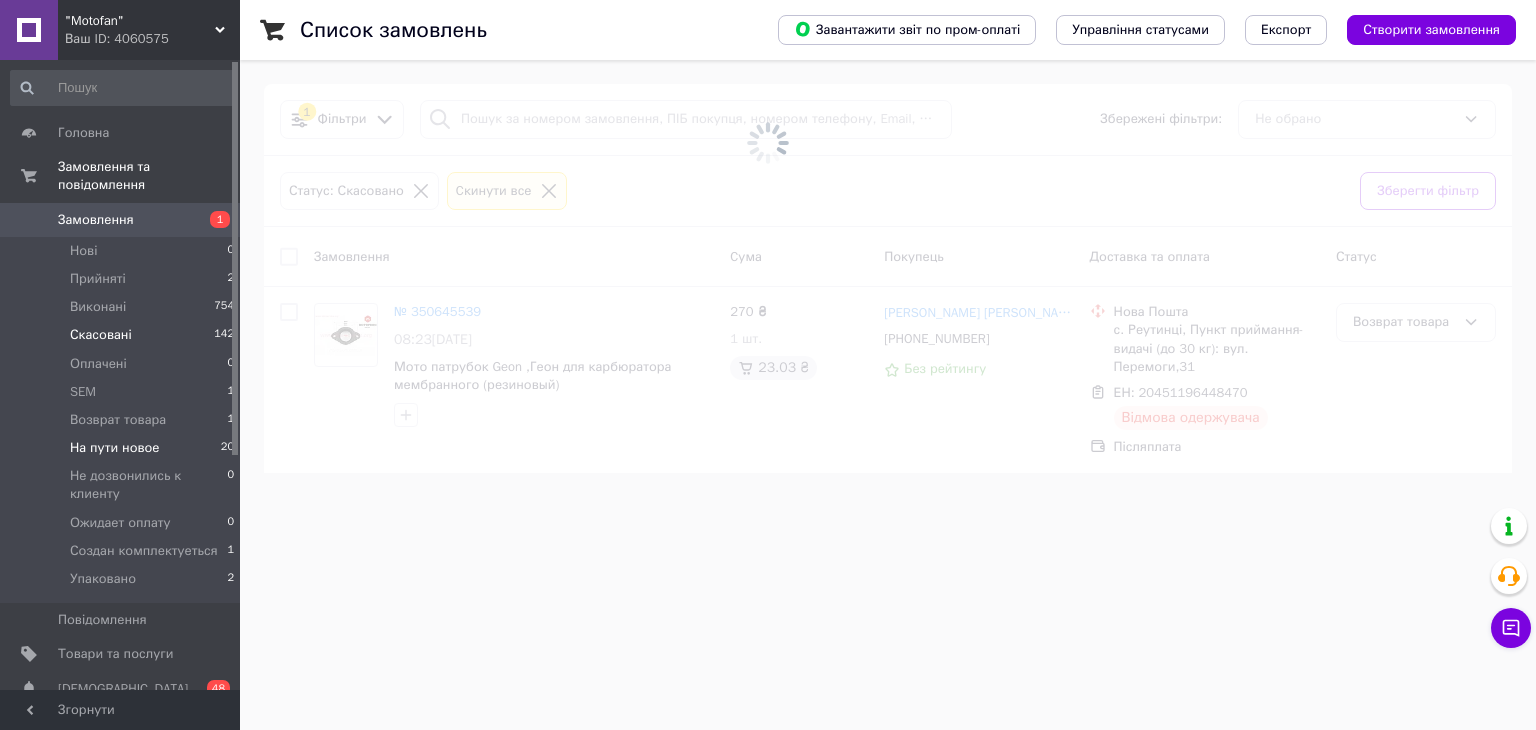 click on "На пути новое" at bounding box center (115, 448) 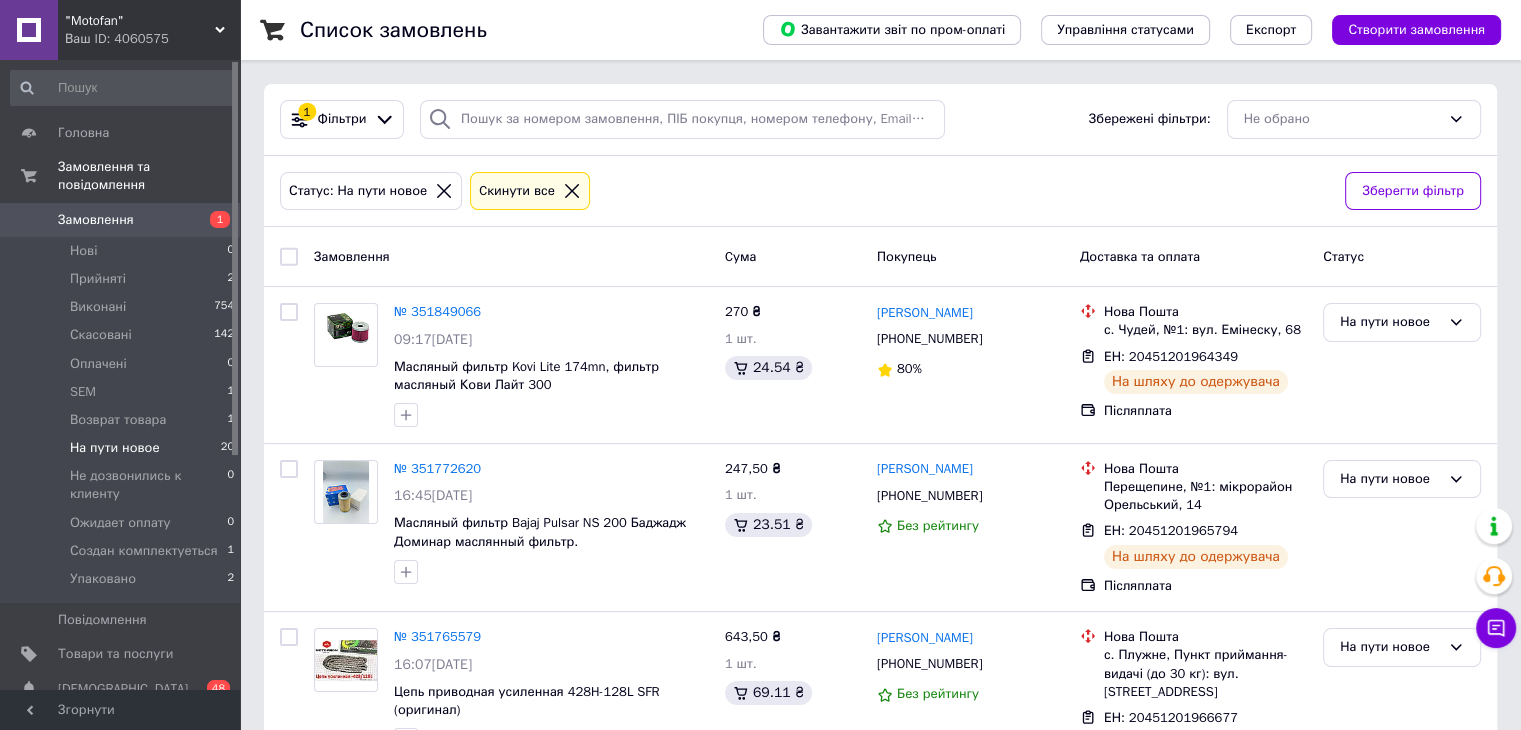 click on "На пути новое" at bounding box center [115, 448] 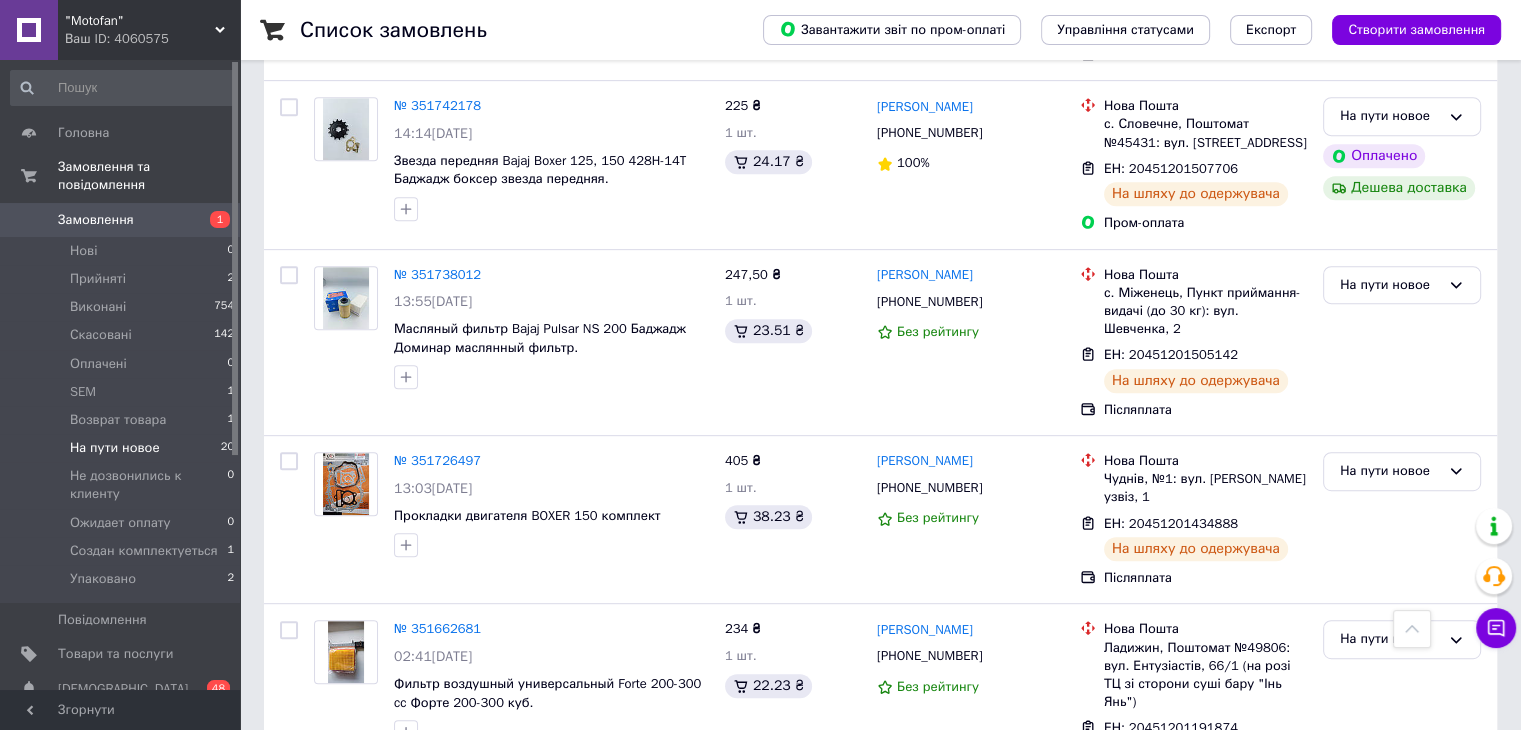 scroll, scrollTop: 1100, scrollLeft: 0, axis: vertical 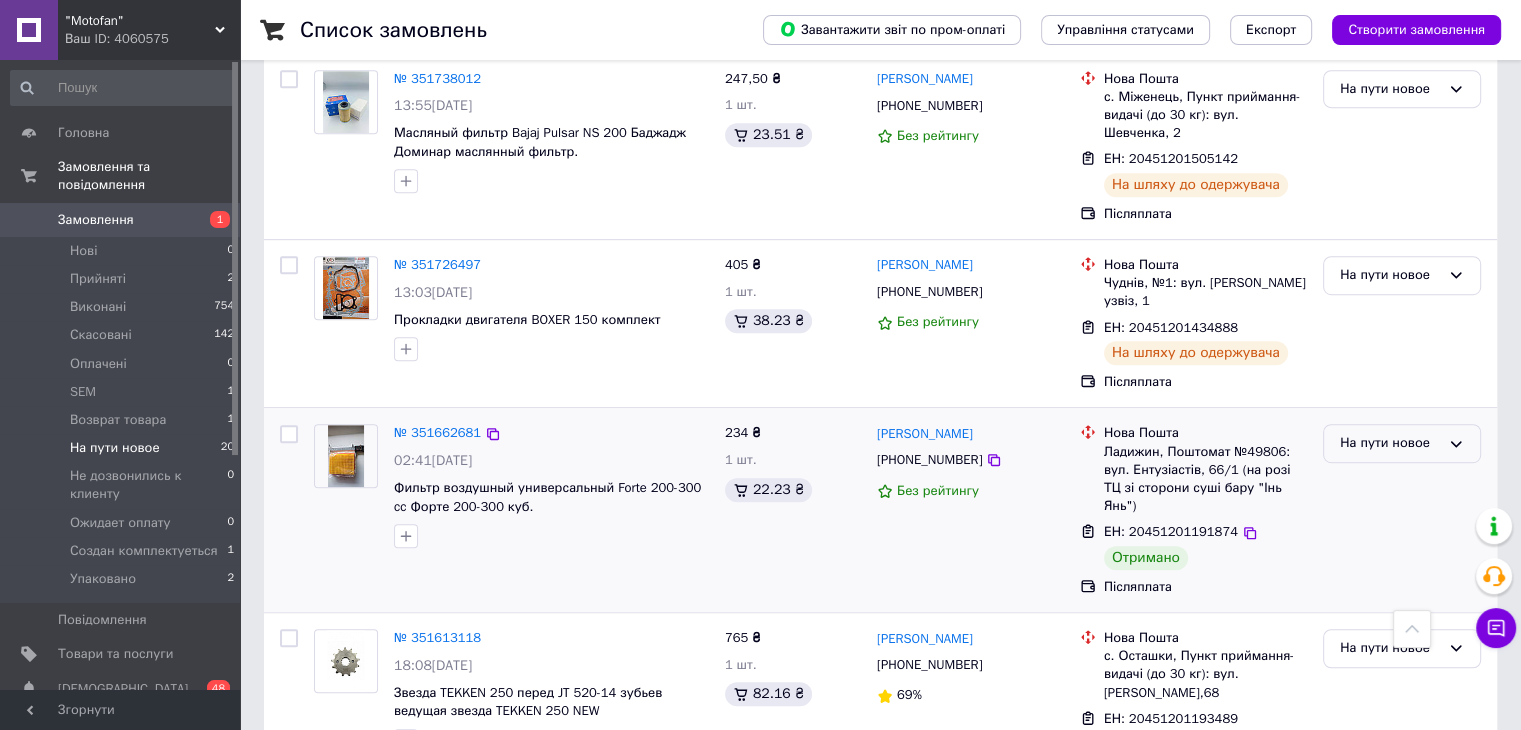click on "На пути новое" at bounding box center (1390, 443) 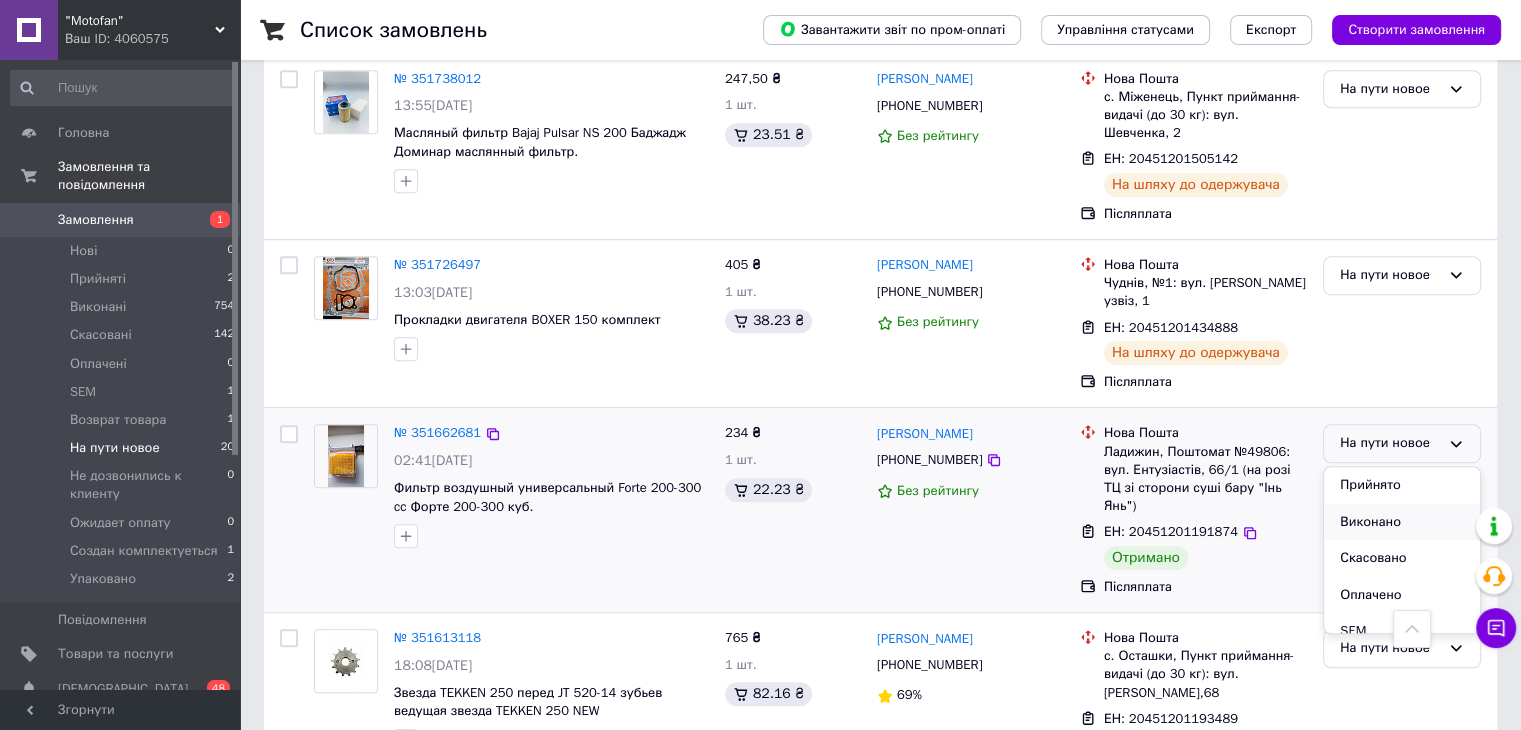 click on "Виконано" at bounding box center [1402, 522] 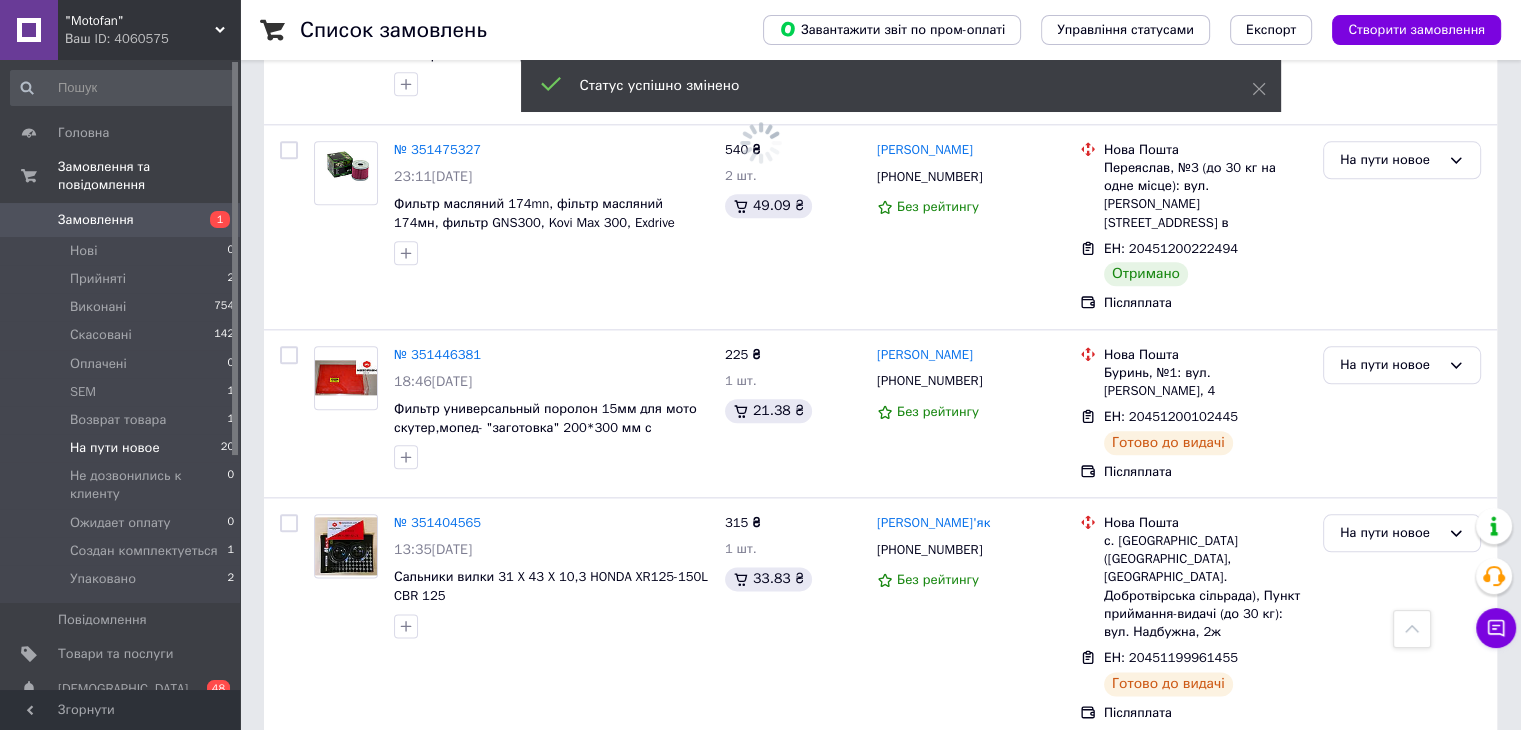 scroll, scrollTop: 2300, scrollLeft: 0, axis: vertical 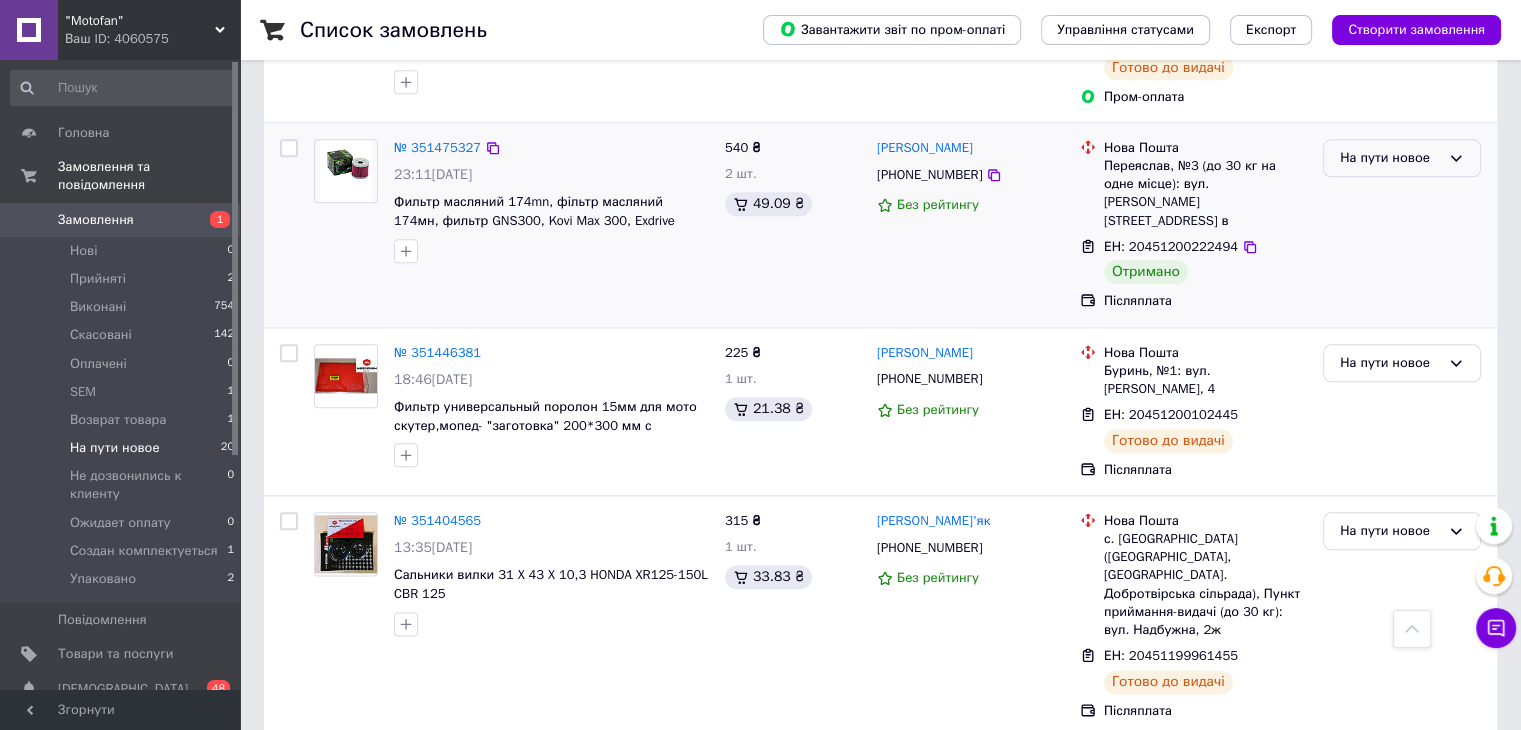 click on "На пути новое" at bounding box center [1390, 158] 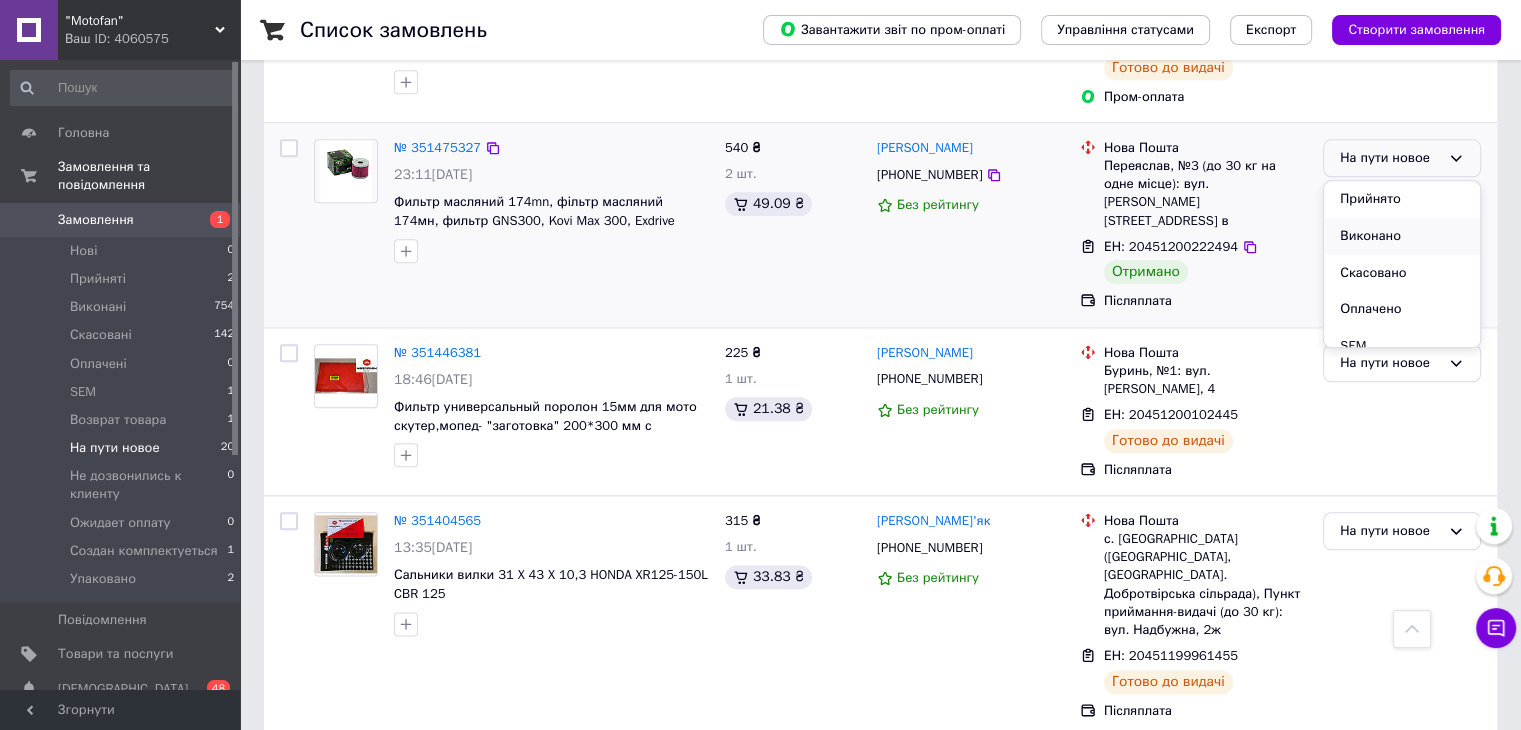 click on "Виконано" at bounding box center [1402, 236] 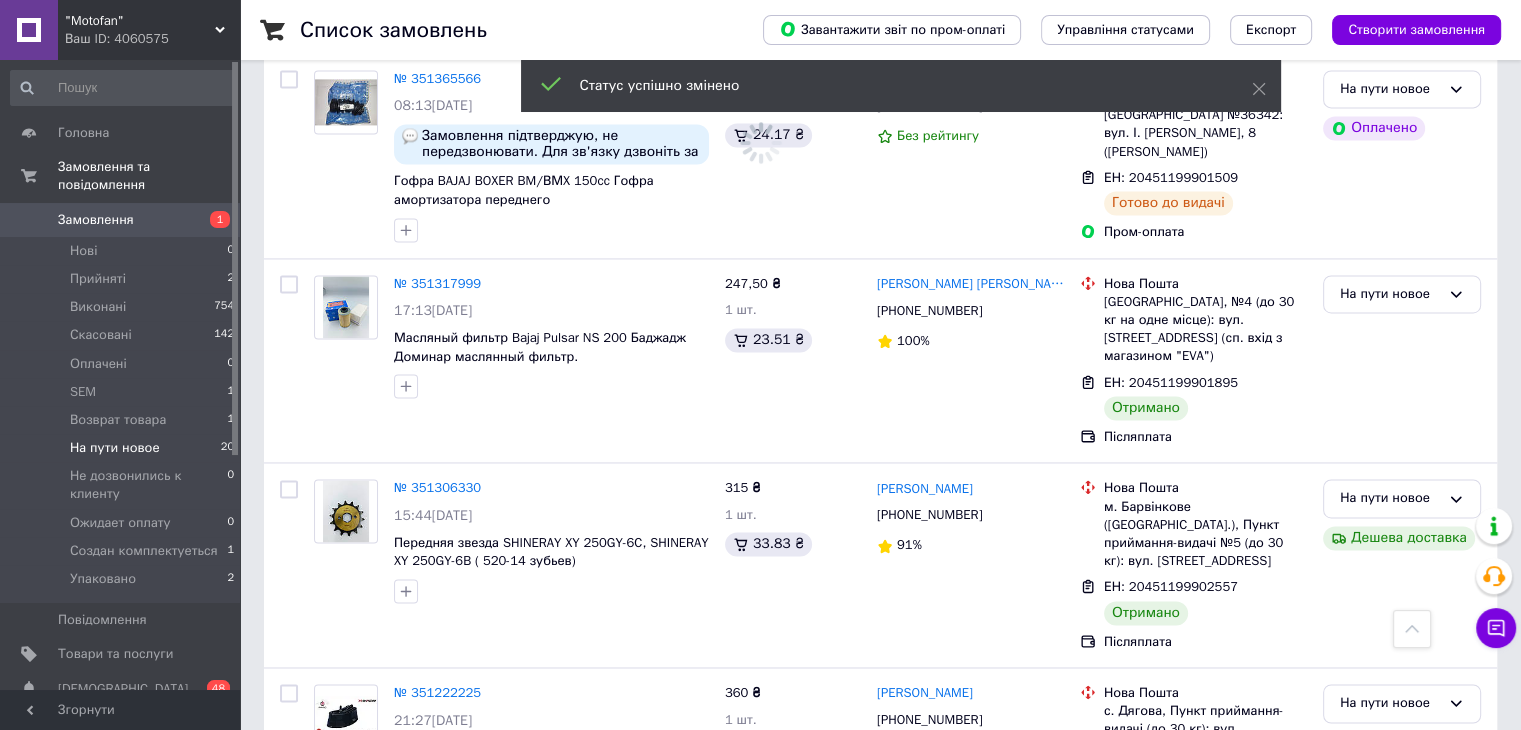 scroll, scrollTop: 3000, scrollLeft: 0, axis: vertical 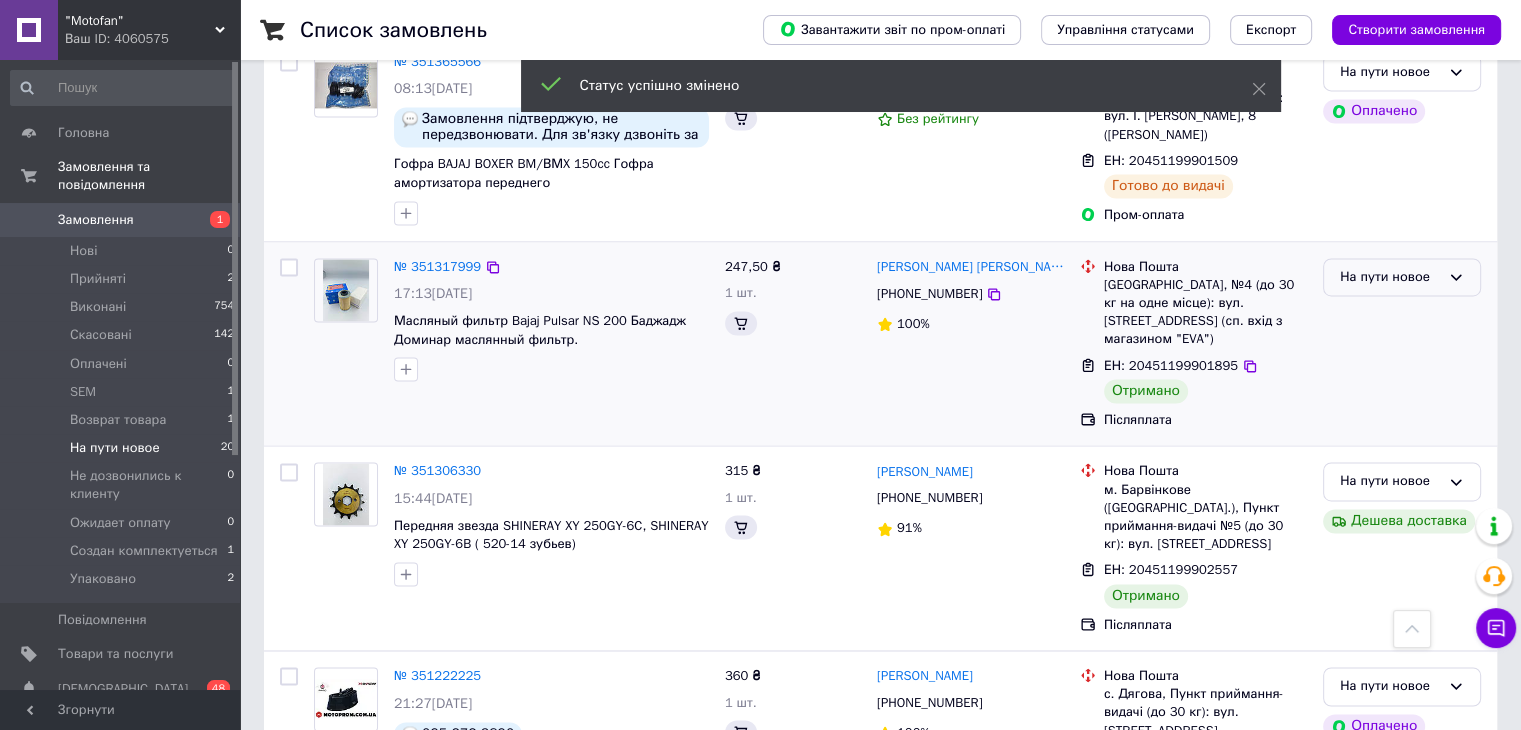 click on "На пути новое" at bounding box center [1402, 277] 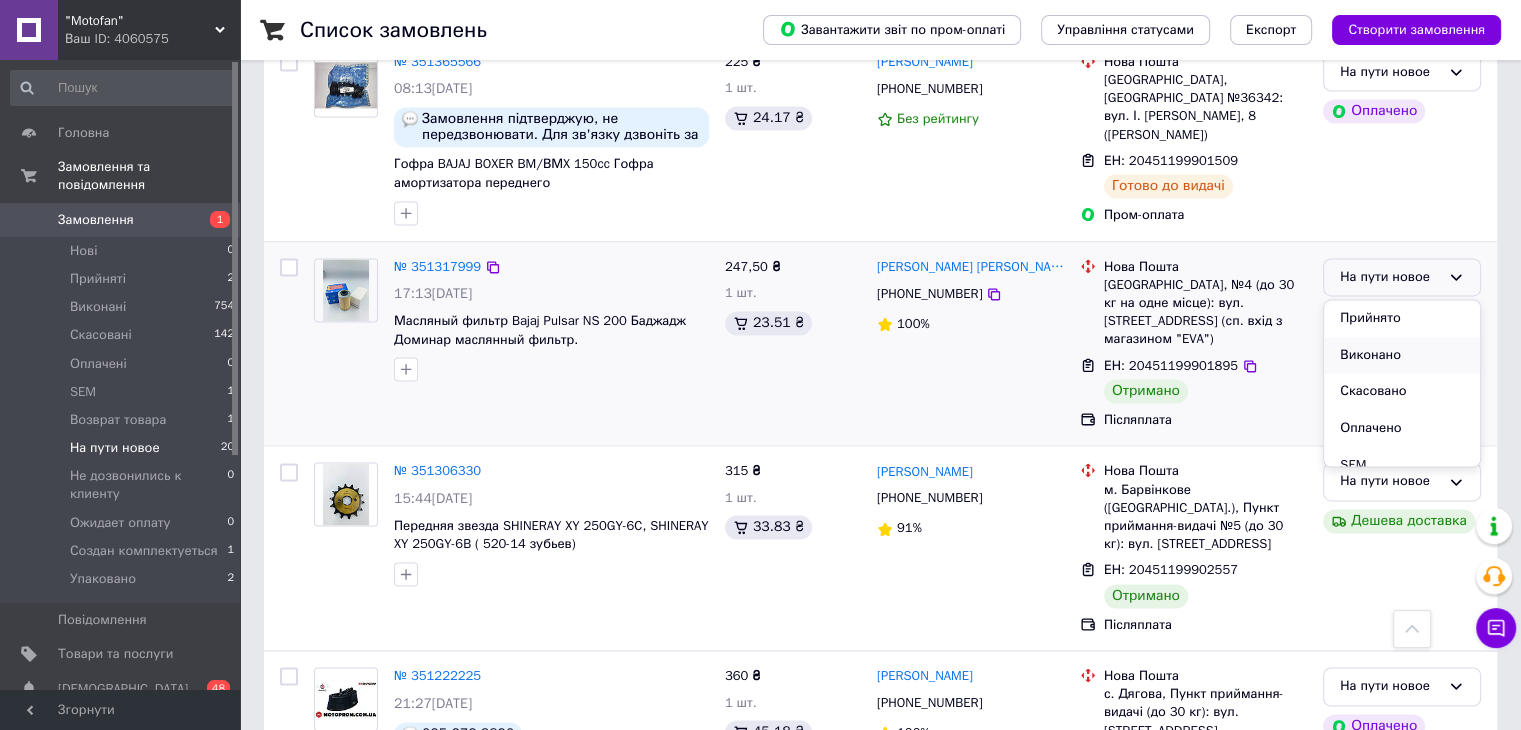 click on "Виконано" at bounding box center (1402, 355) 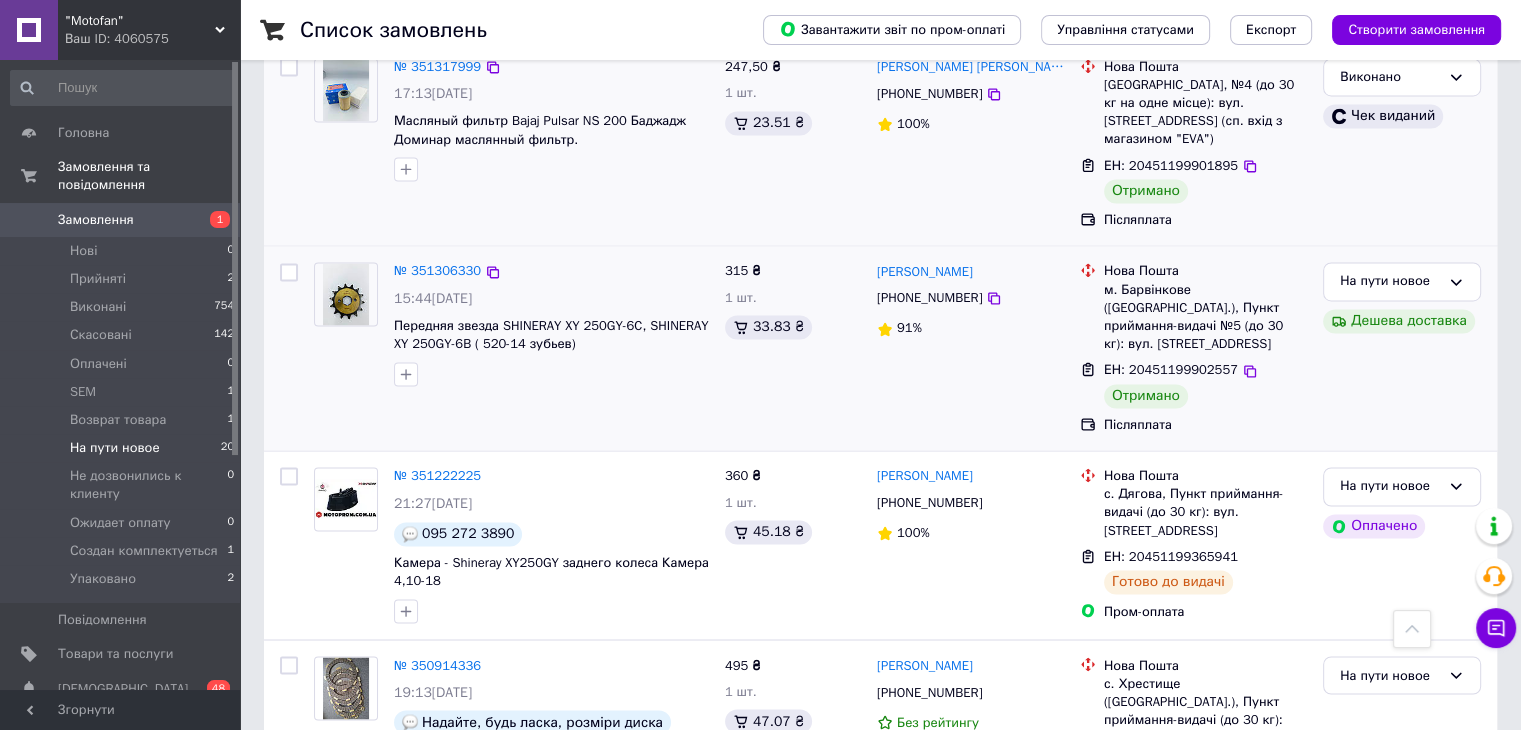 scroll, scrollTop: 3100, scrollLeft: 0, axis: vertical 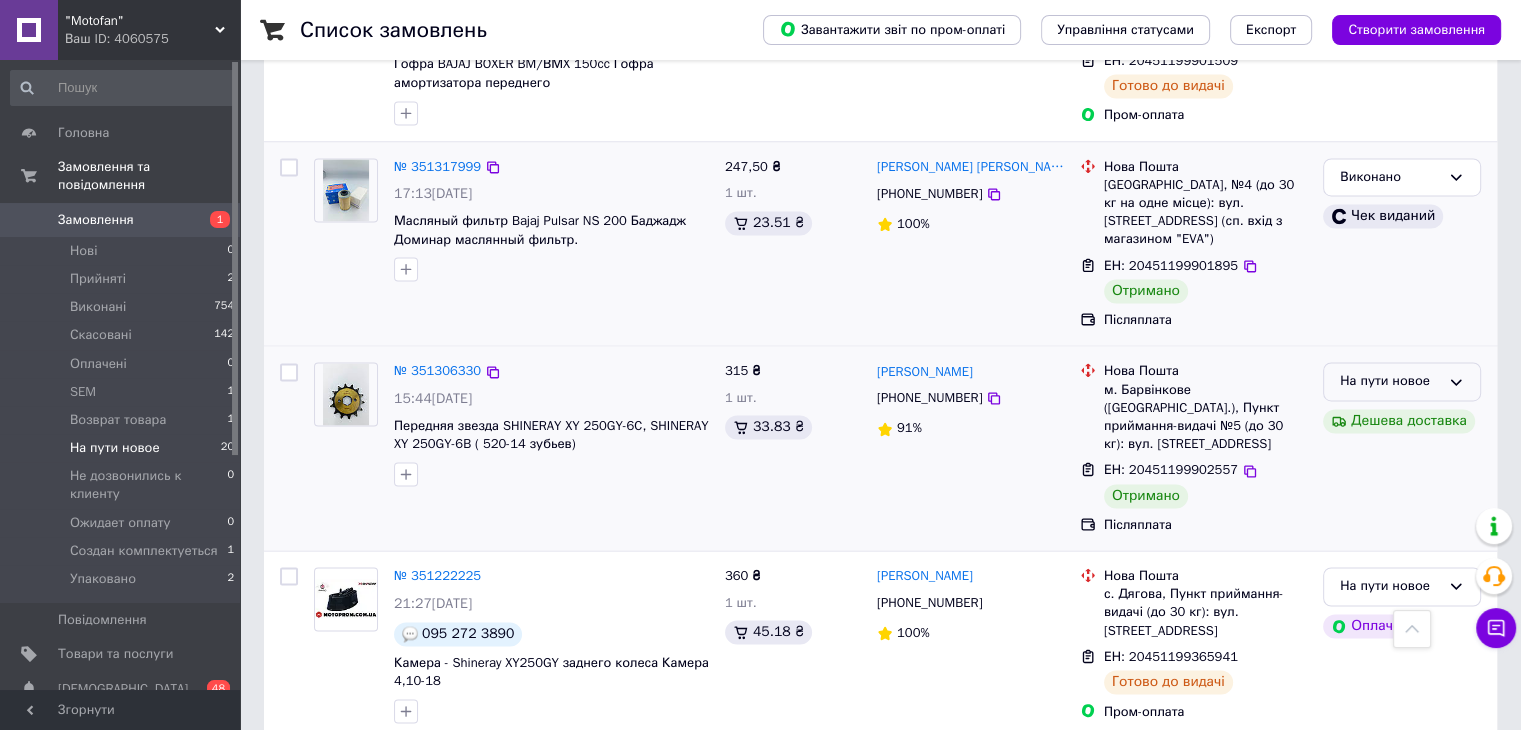 click on "На пути новое" at bounding box center [1402, 381] 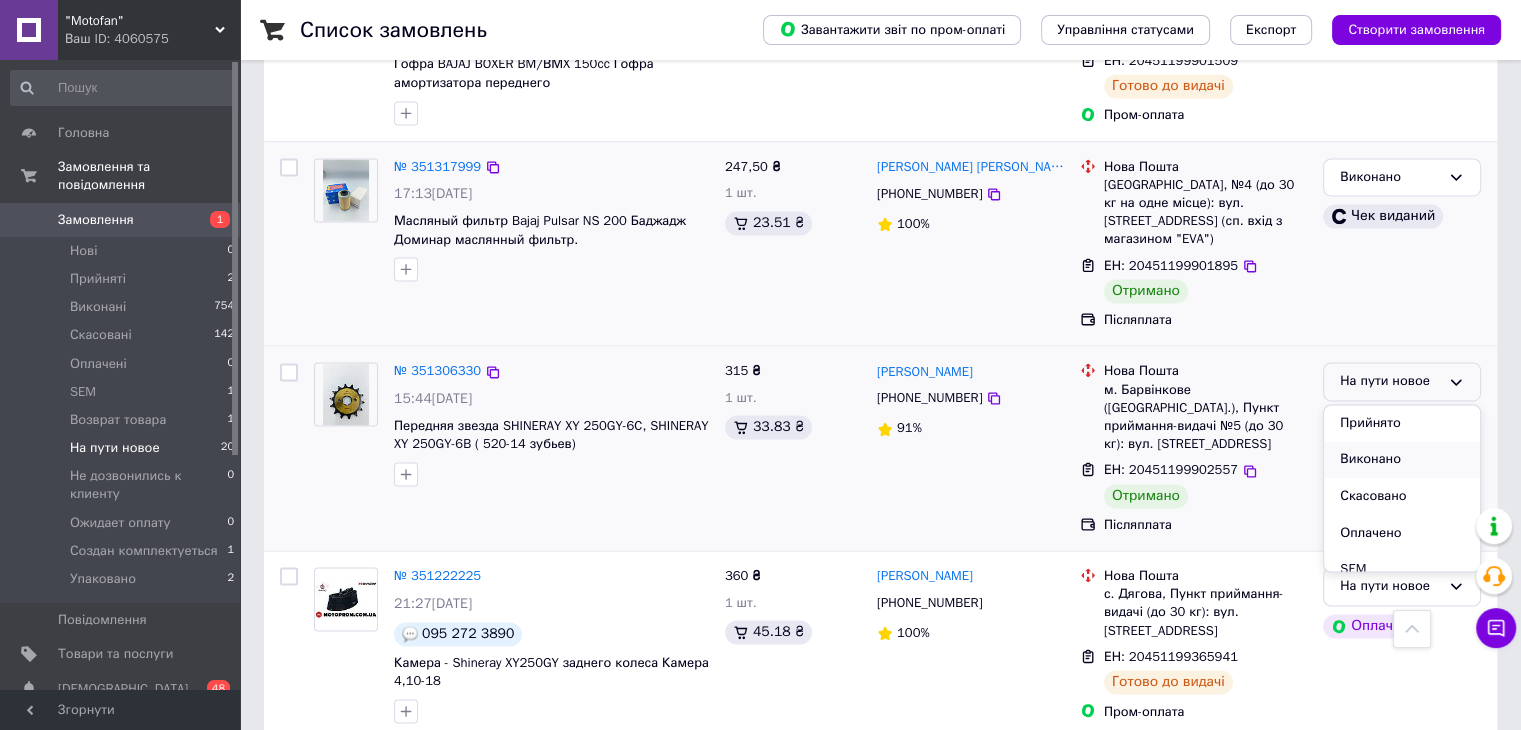 click on "Виконано" at bounding box center [1402, 459] 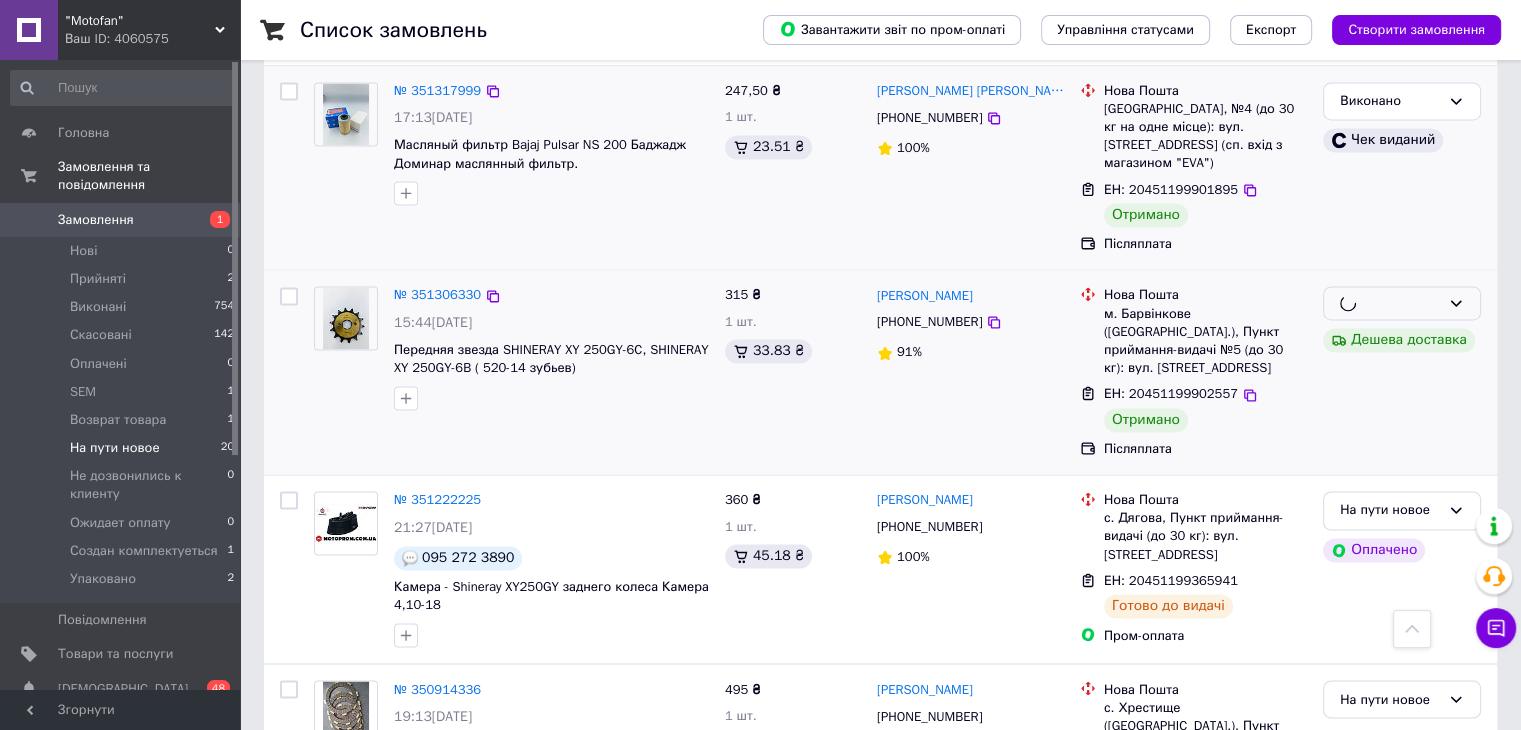 scroll, scrollTop: 3227, scrollLeft: 0, axis: vertical 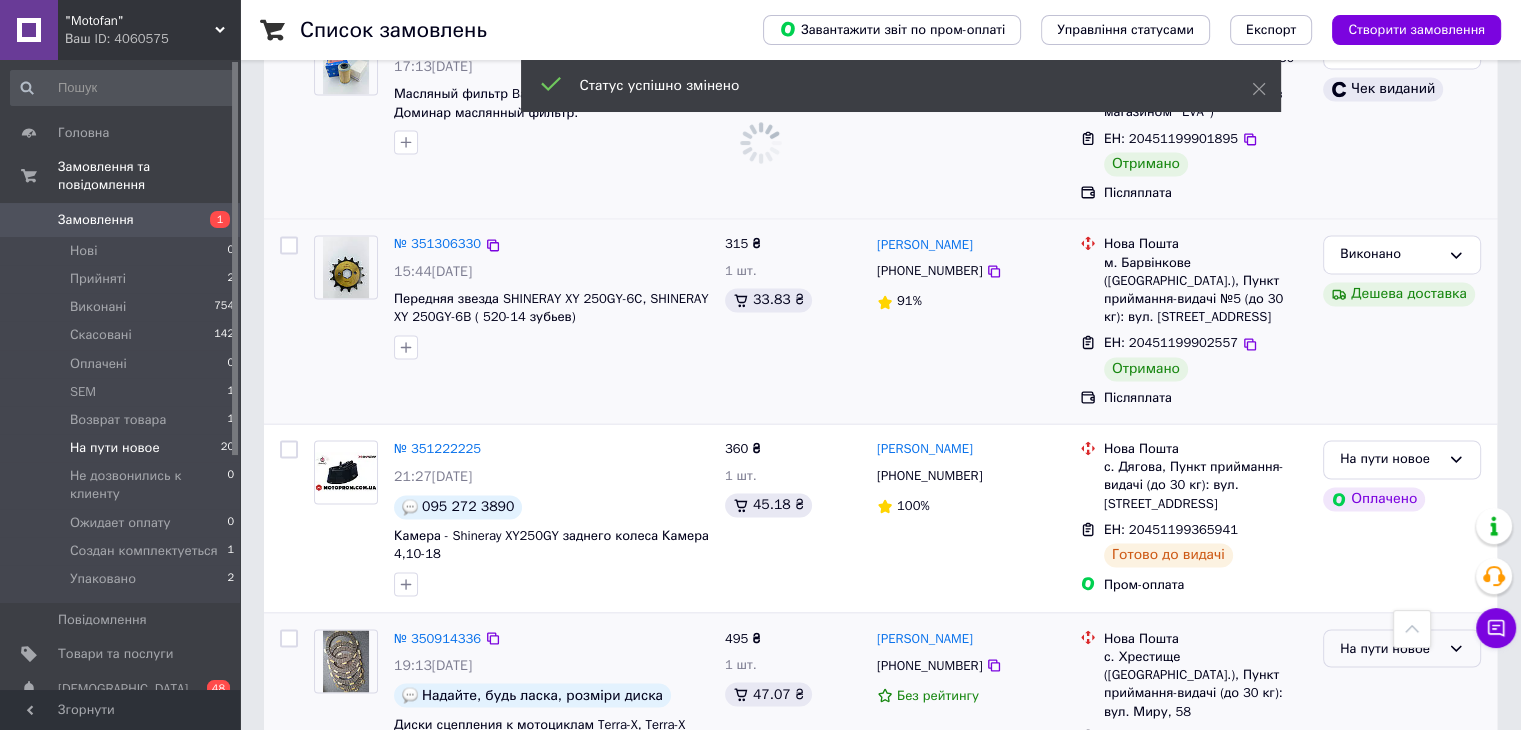 click on "На пути новое" at bounding box center (1390, 648) 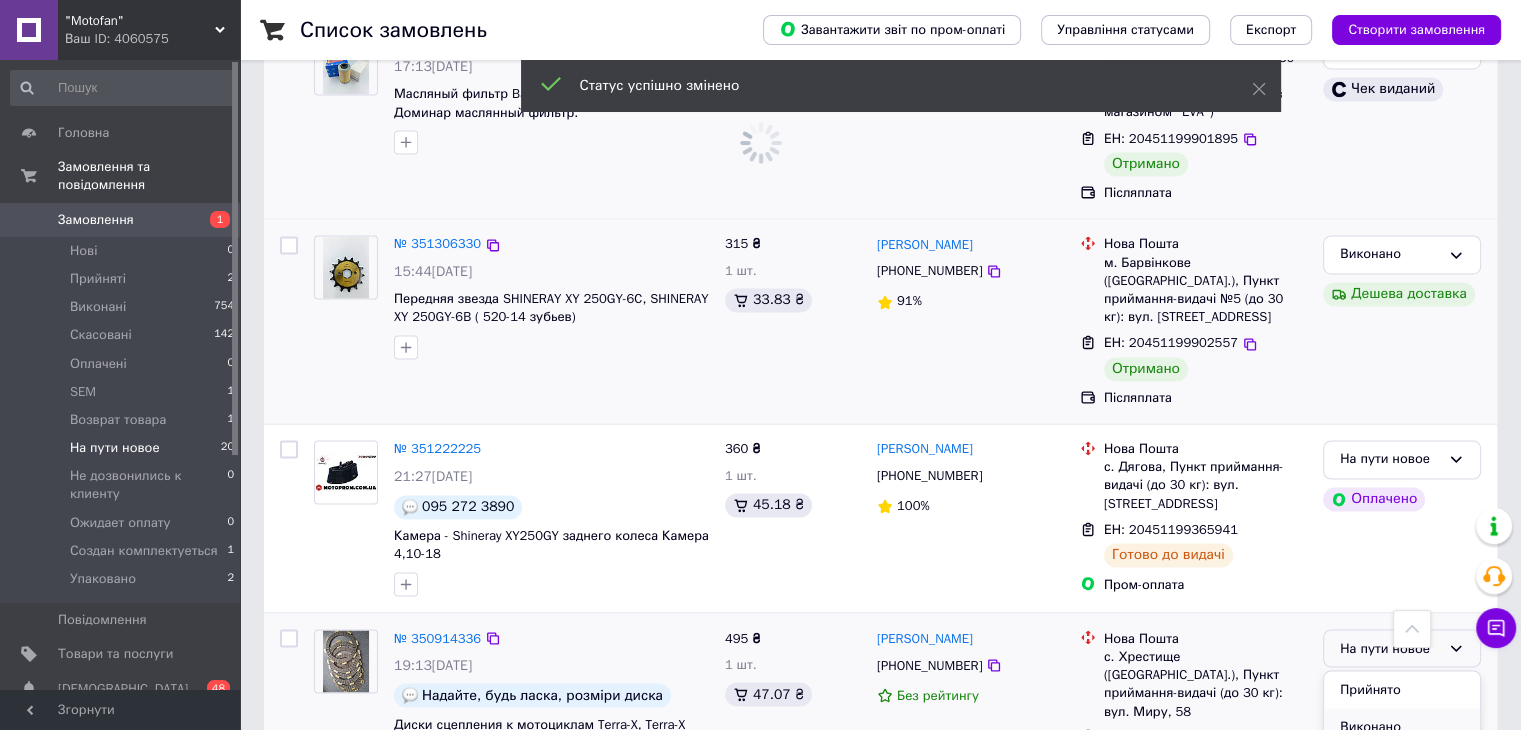 click on "Виконано" at bounding box center [1402, 726] 